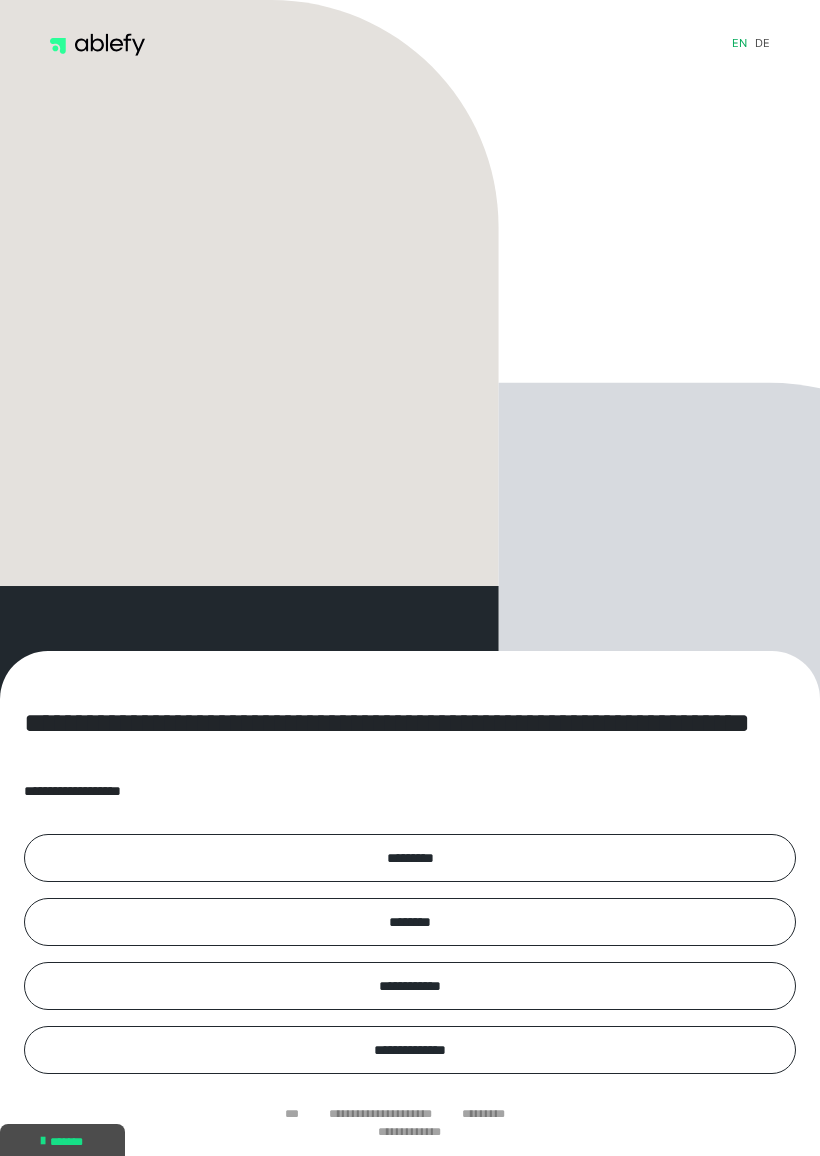 scroll, scrollTop: 0, scrollLeft: 0, axis: both 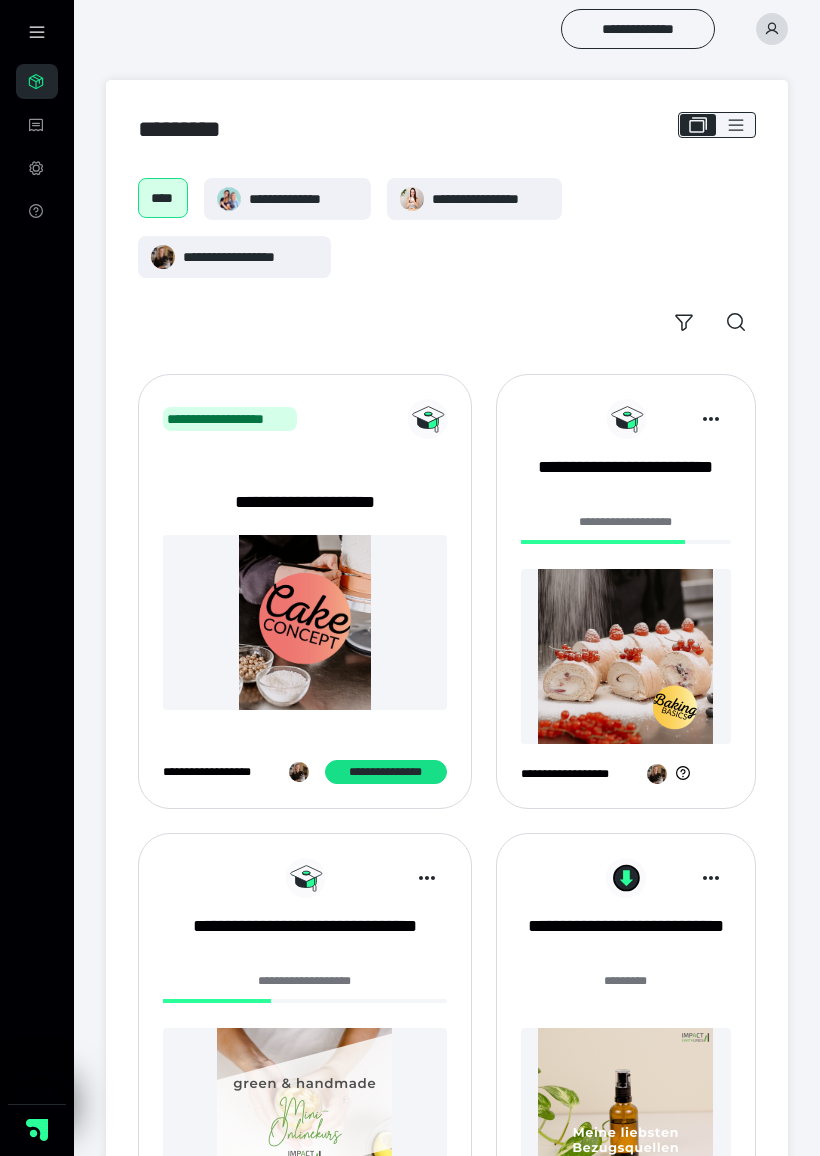 click at bounding box center [626, 656] 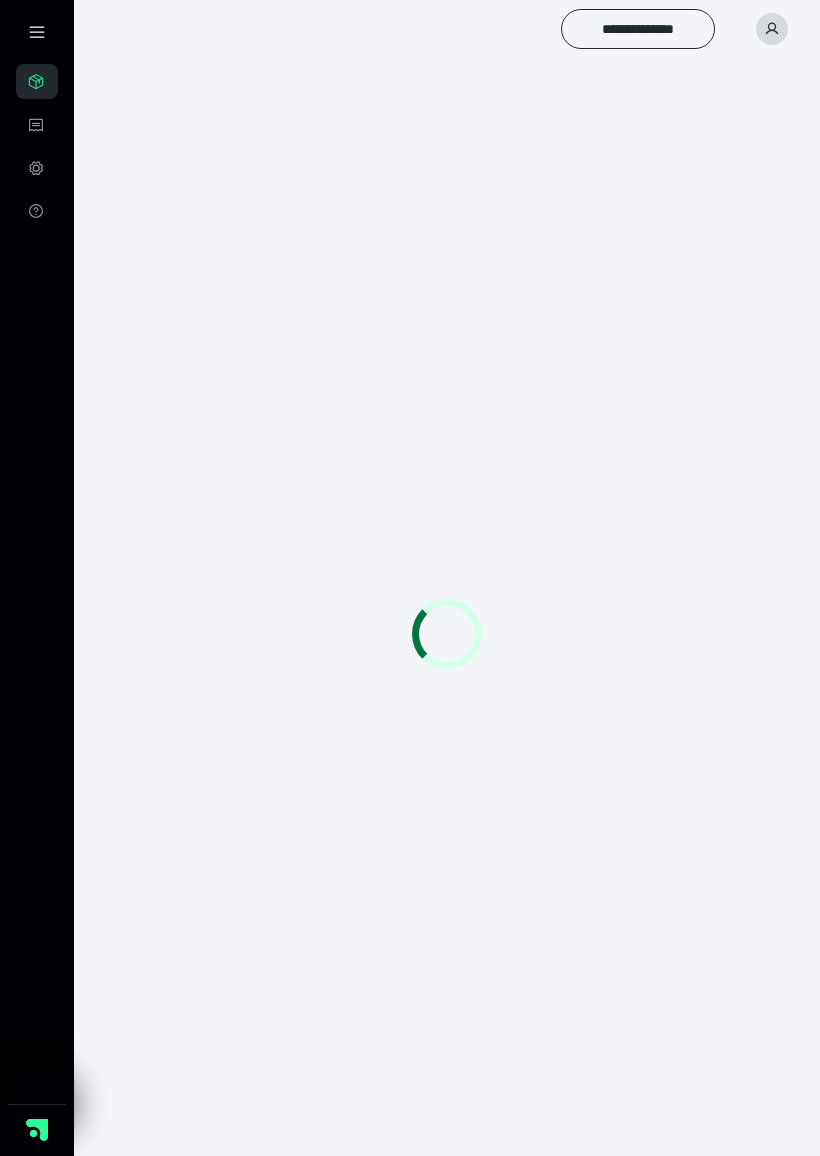 scroll, scrollTop: 0, scrollLeft: 0, axis: both 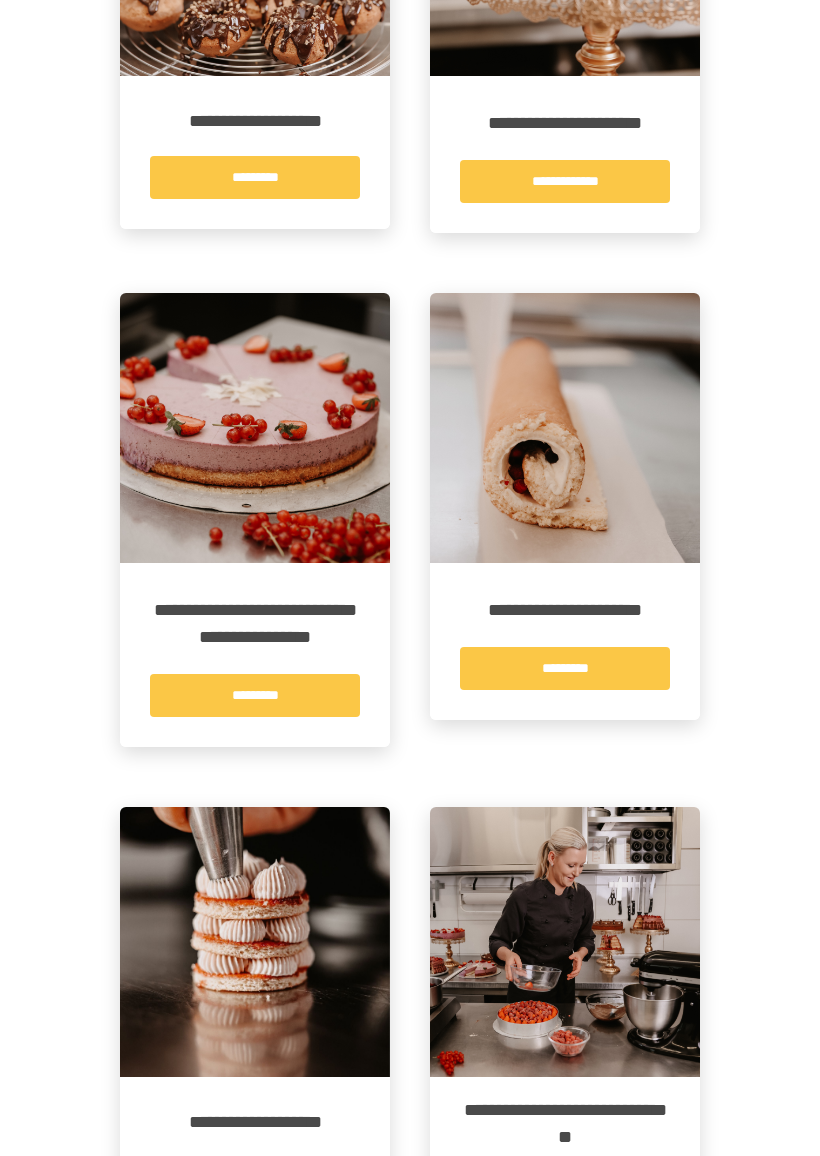 click on "*********" at bounding box center [255, 695] 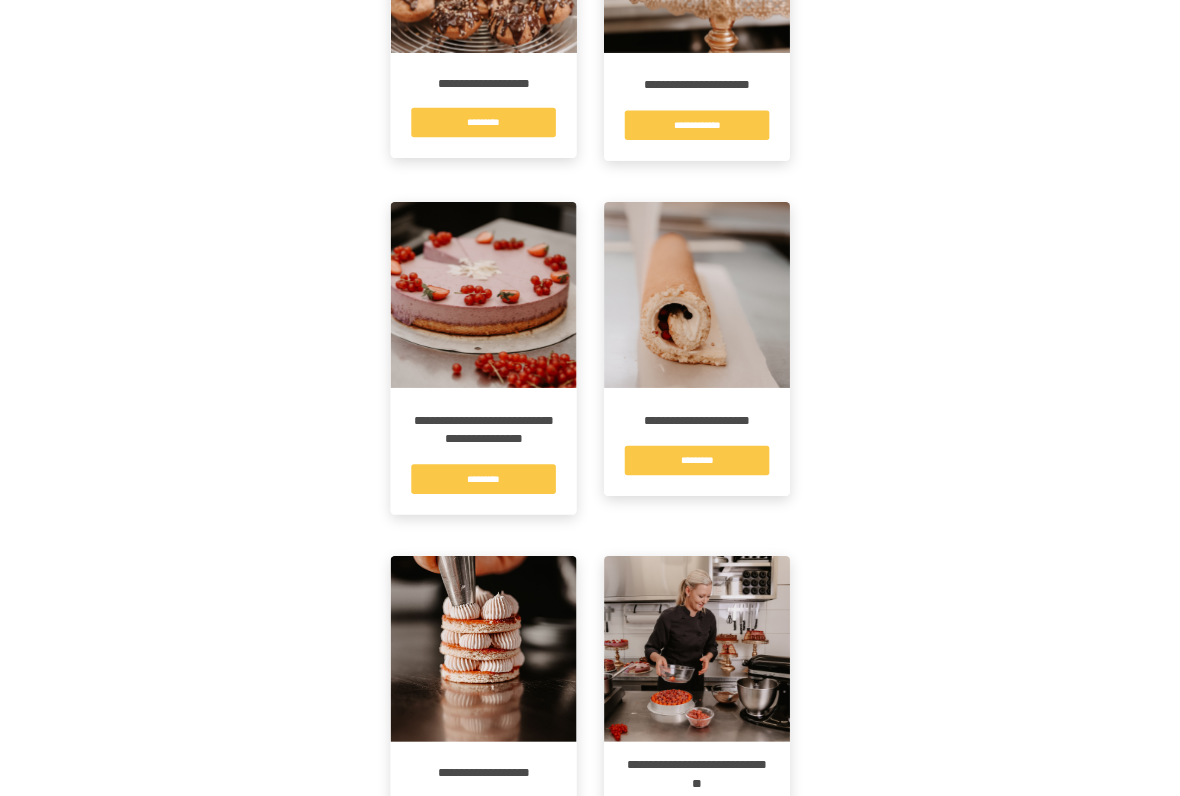 scroll, scrollTop: 0, scrollLeft: 0, axis: both 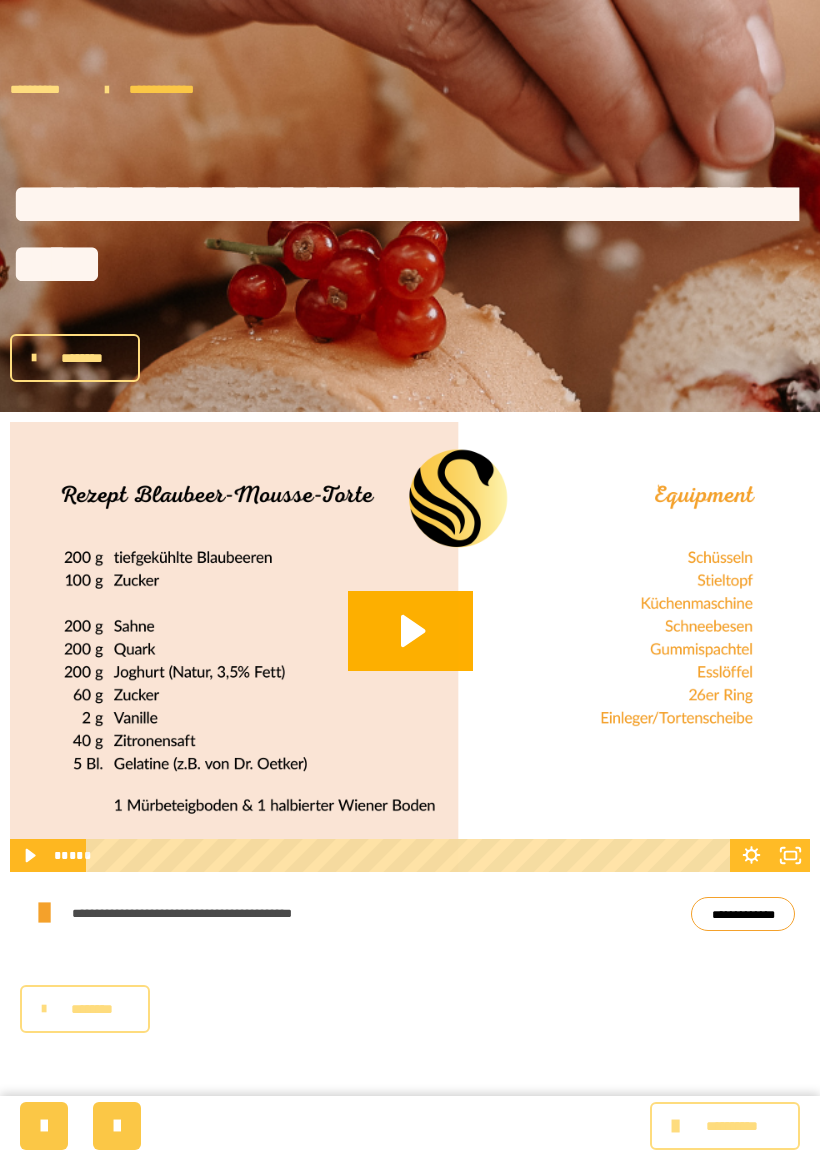 click 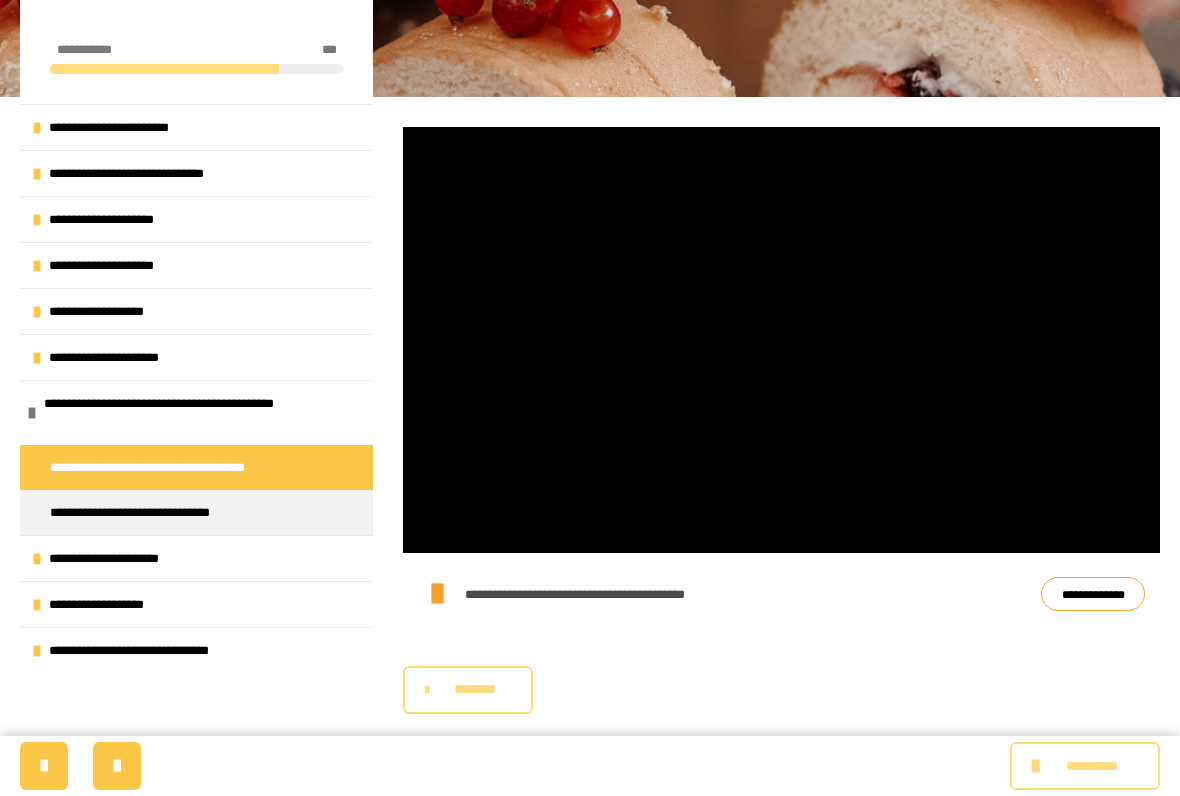 scroll, scrollTop: 262, scrollLeft: 0, axis: vertical 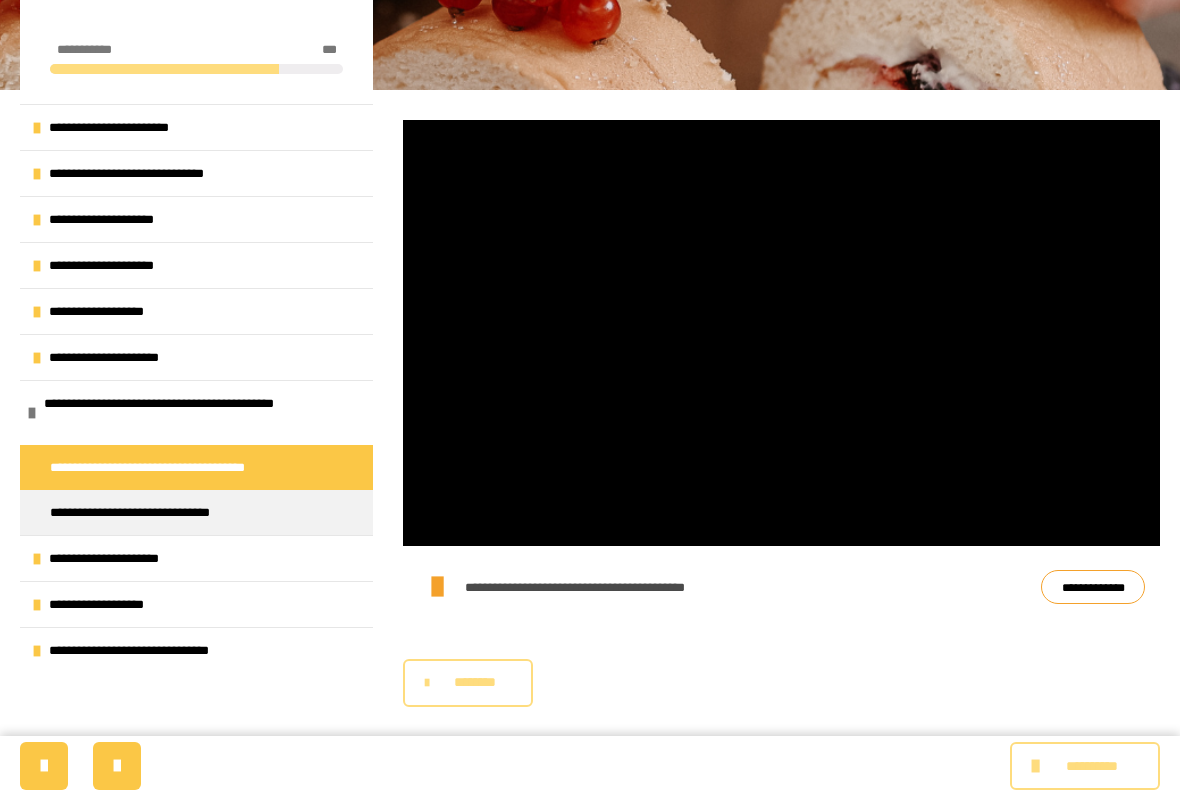 click 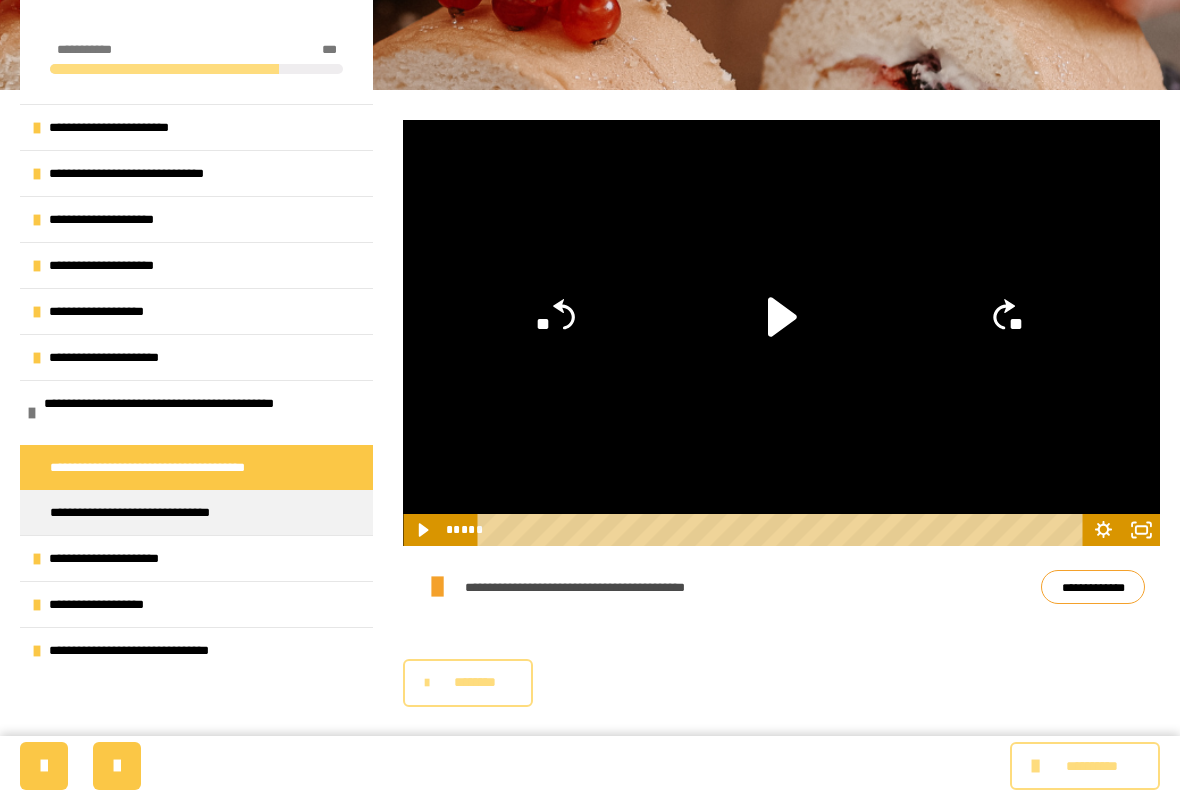 click on "********" at bounding box center [475, 682] 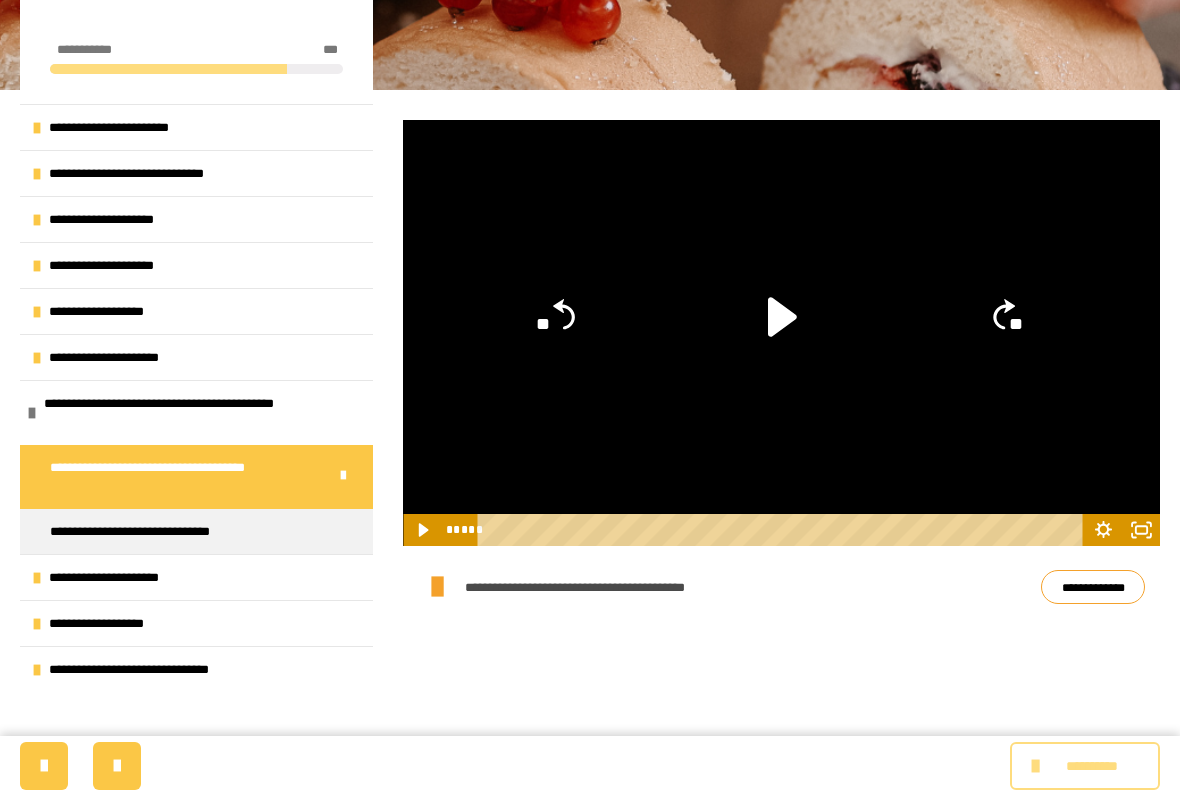 click at bounding box center [117, 766] 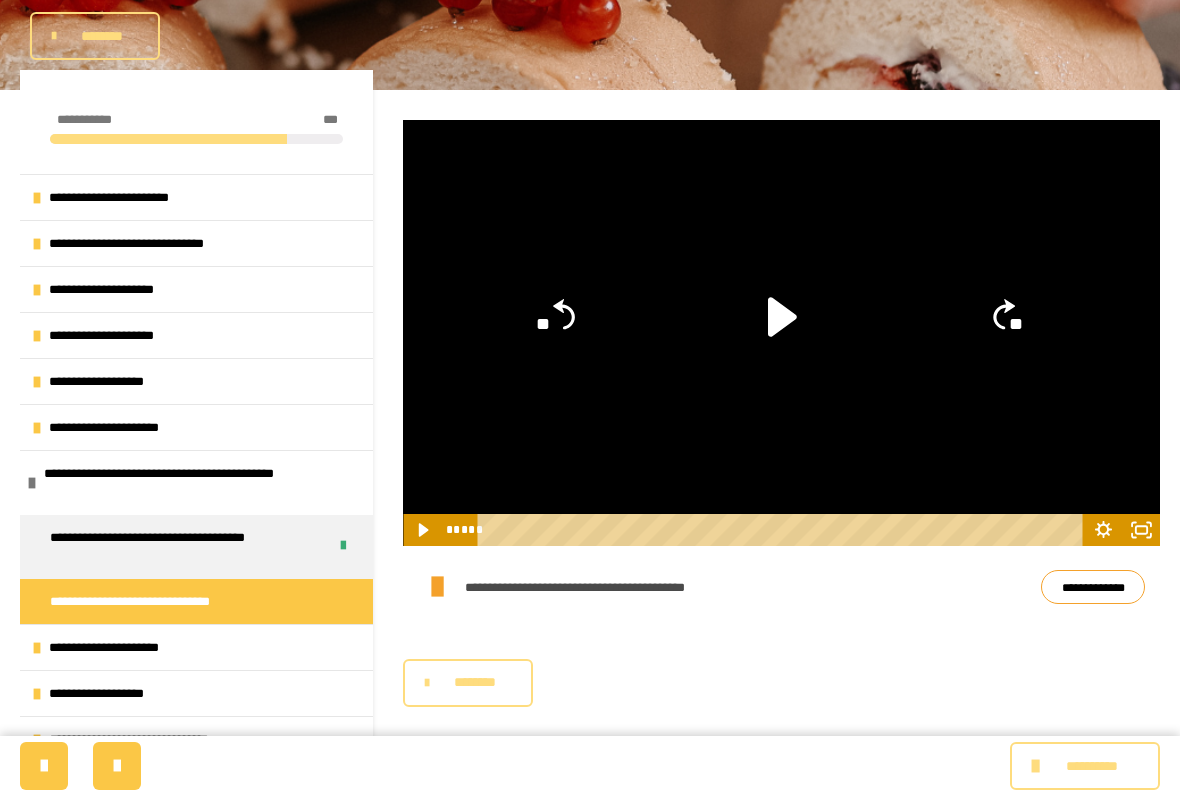 scroll, scrollTop: 0, scrollLeft: 0, axis: both 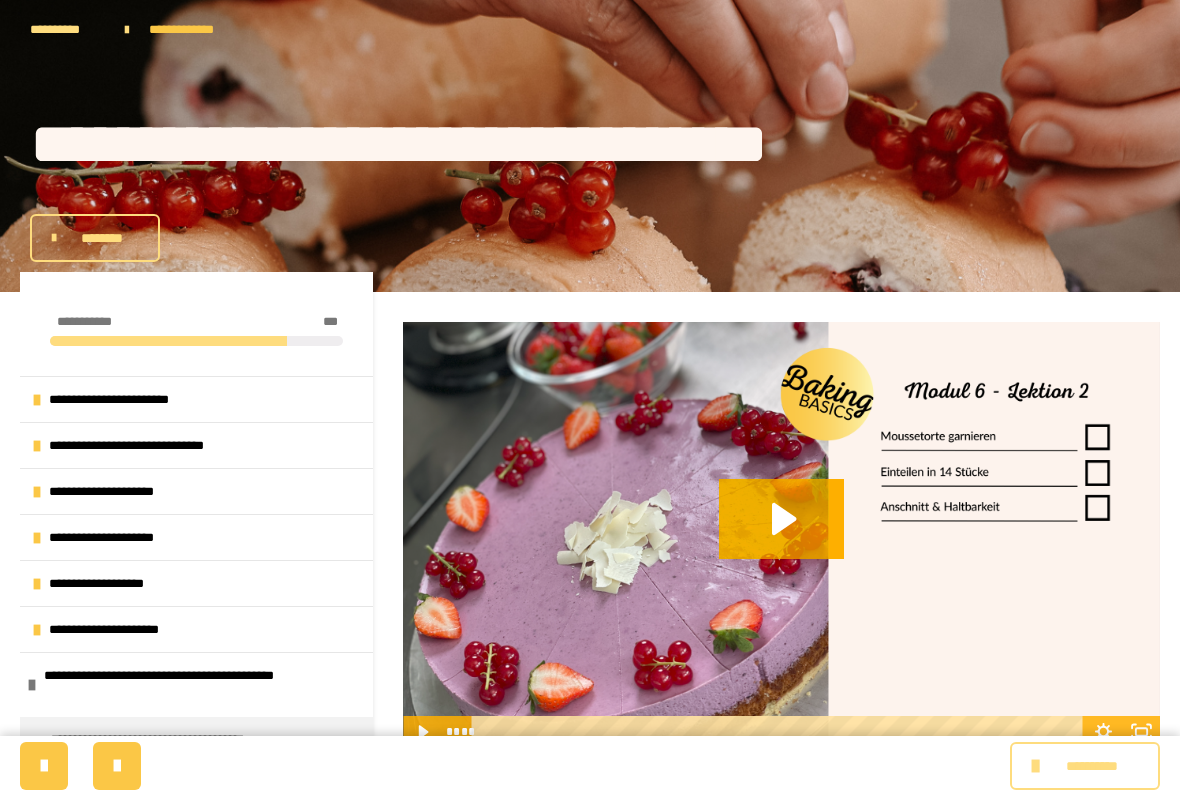 click 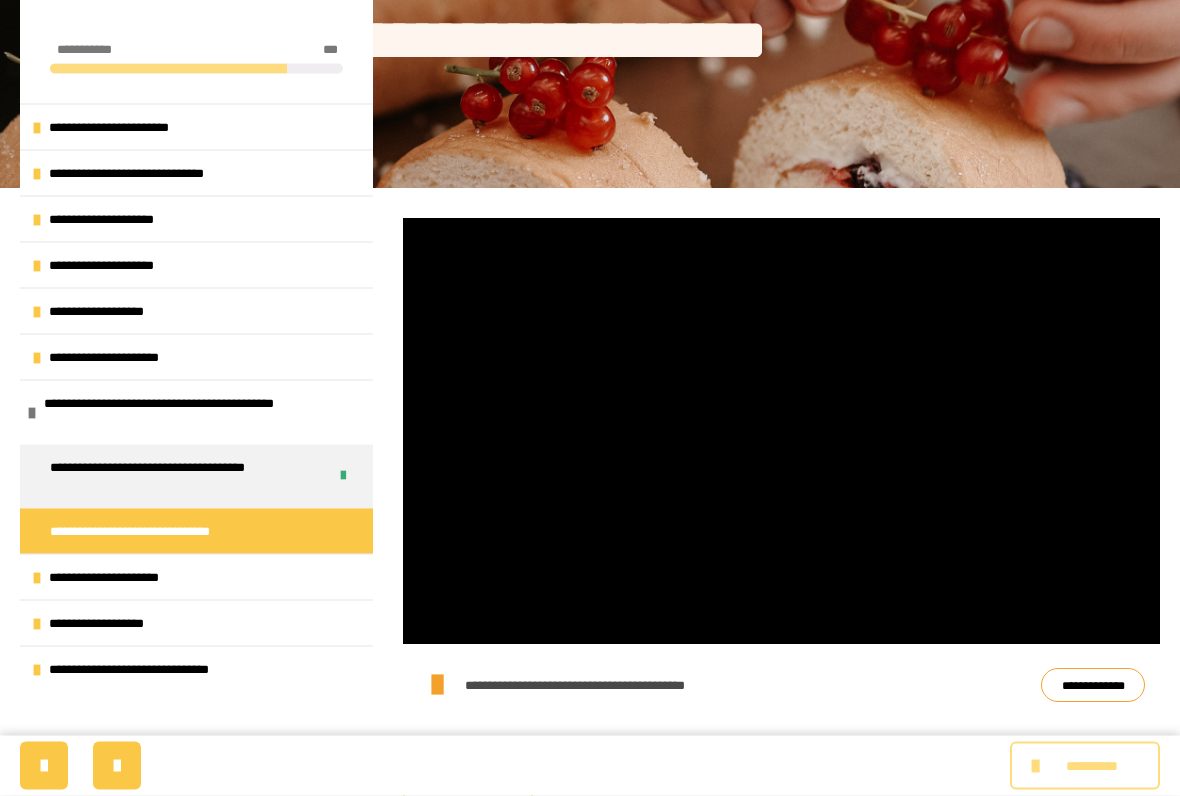 scroll, scrollTop: 104, scrollLeft: 0, axis: vertical 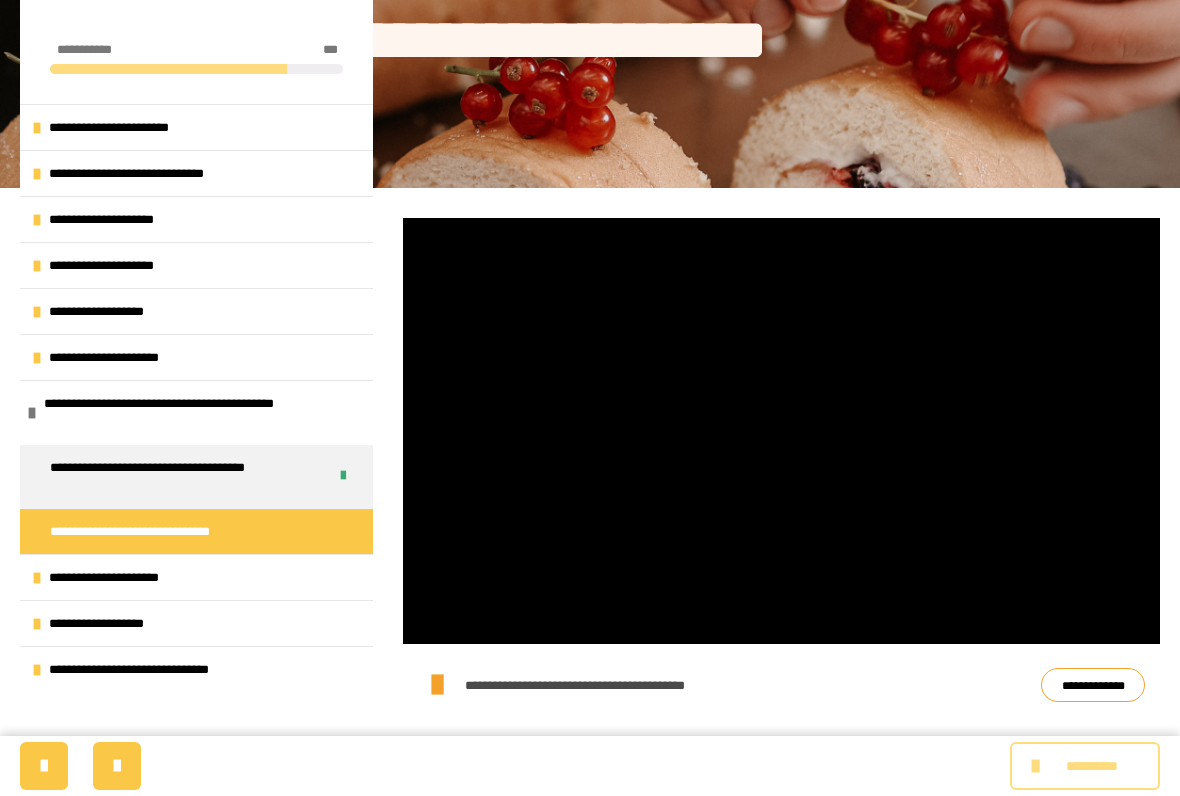 click at bounding box center [781, 431] 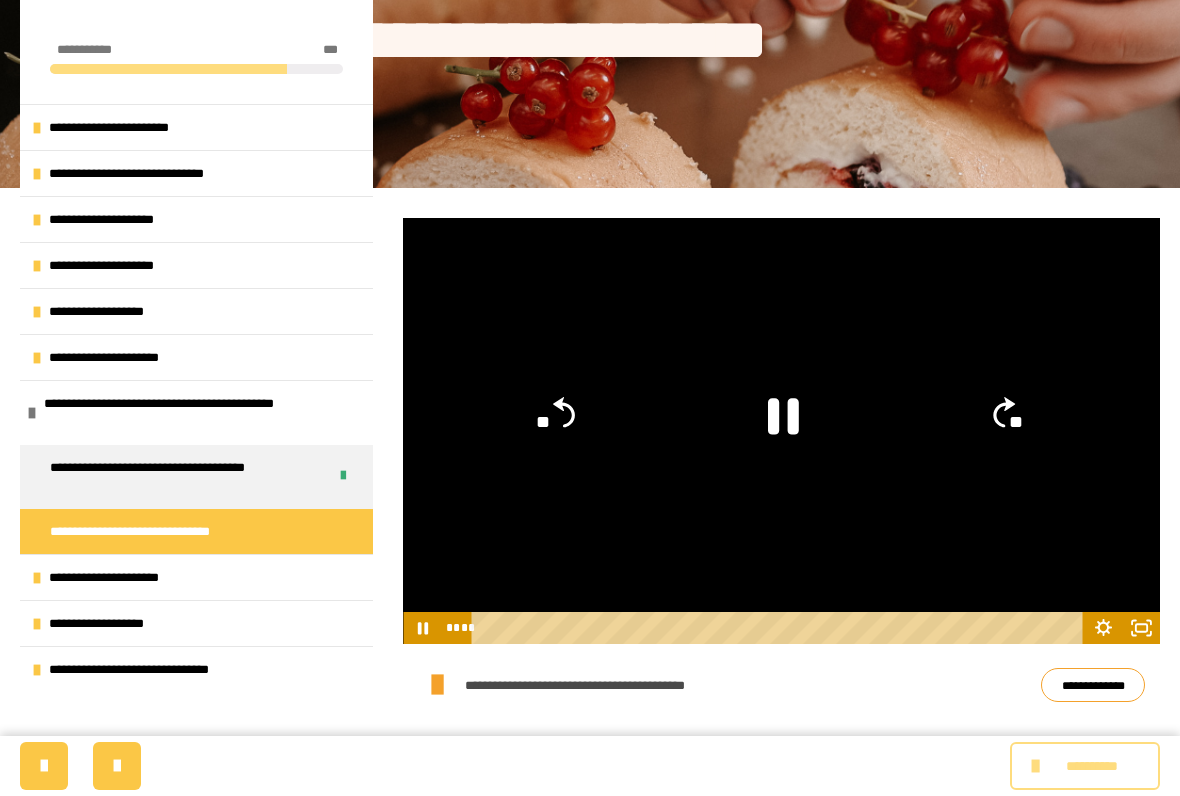 click 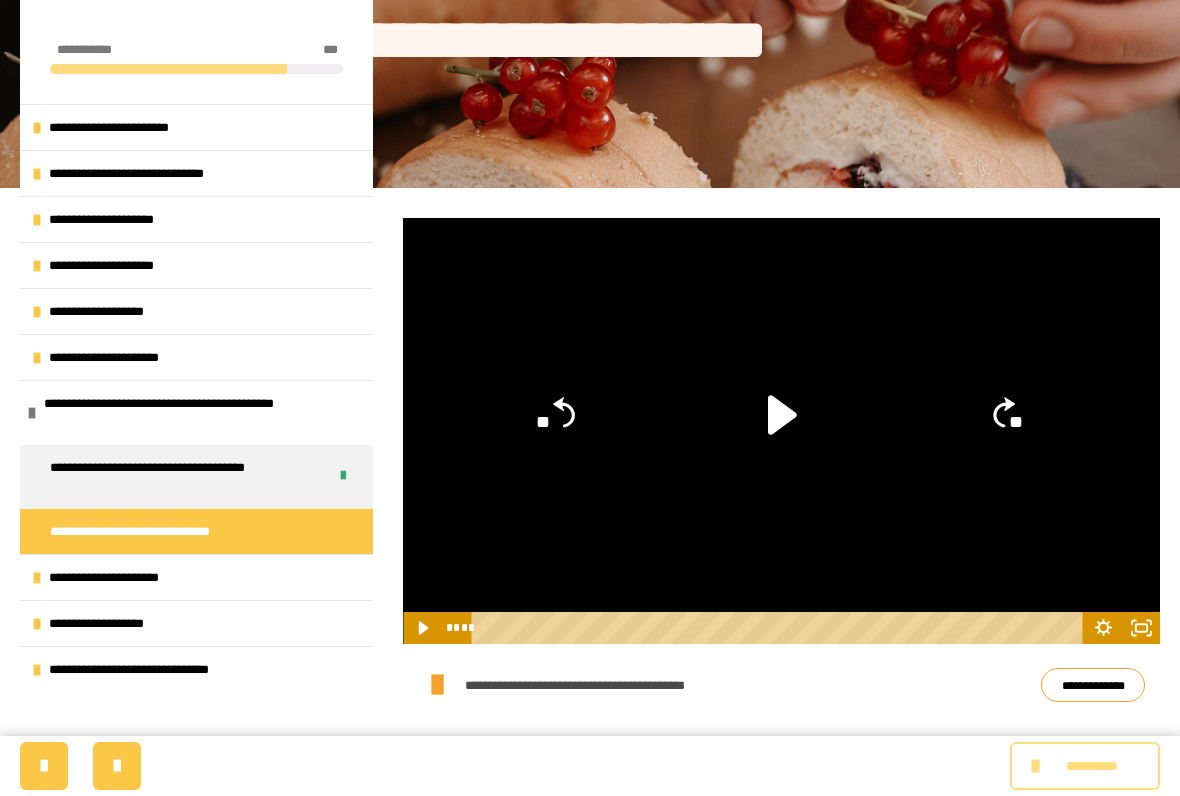 click 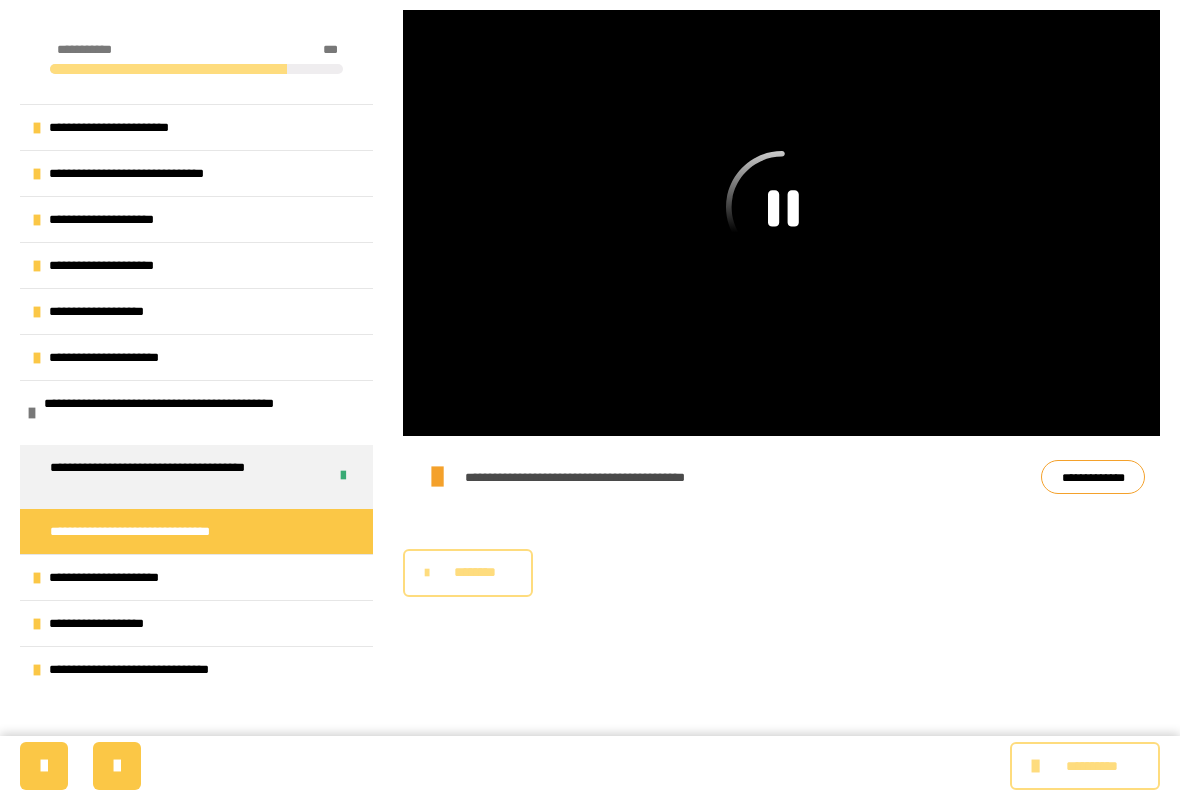 scroll, scrollTop: 320, scrollLeft: 0, axis: vertical 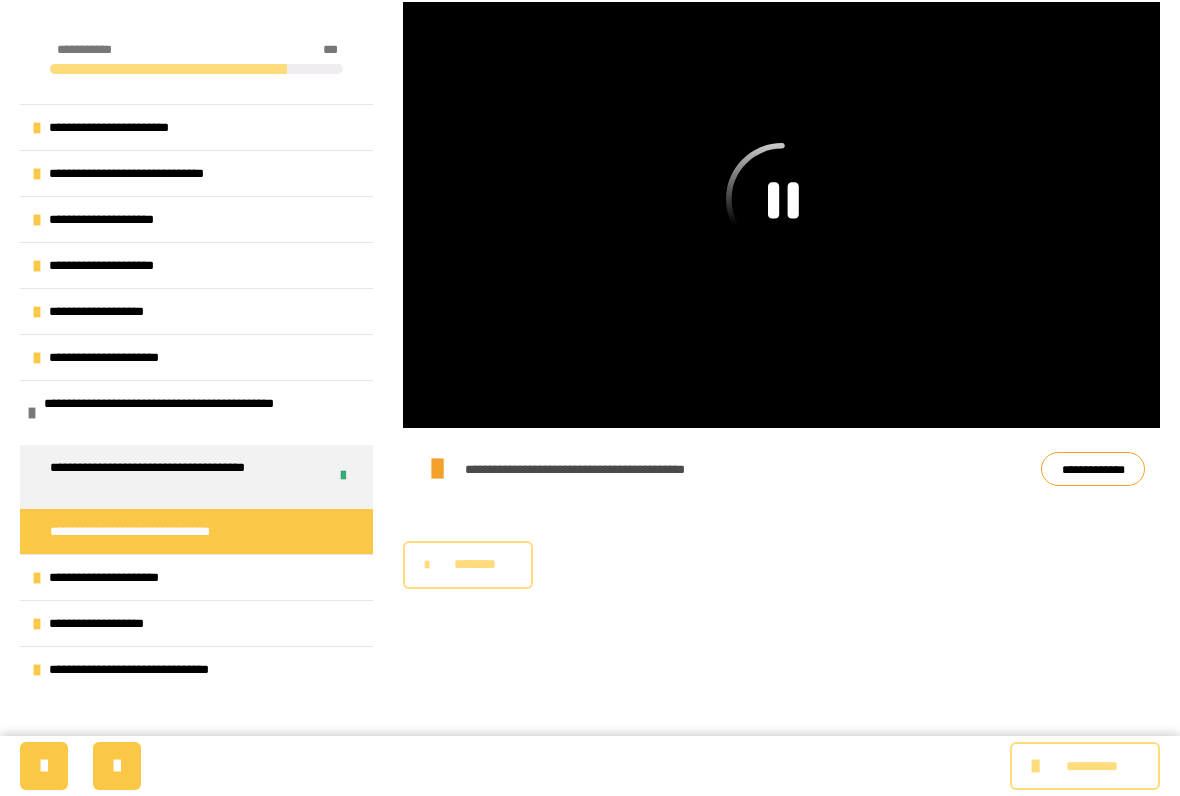 click on "********" at bounding box center (475, 564) 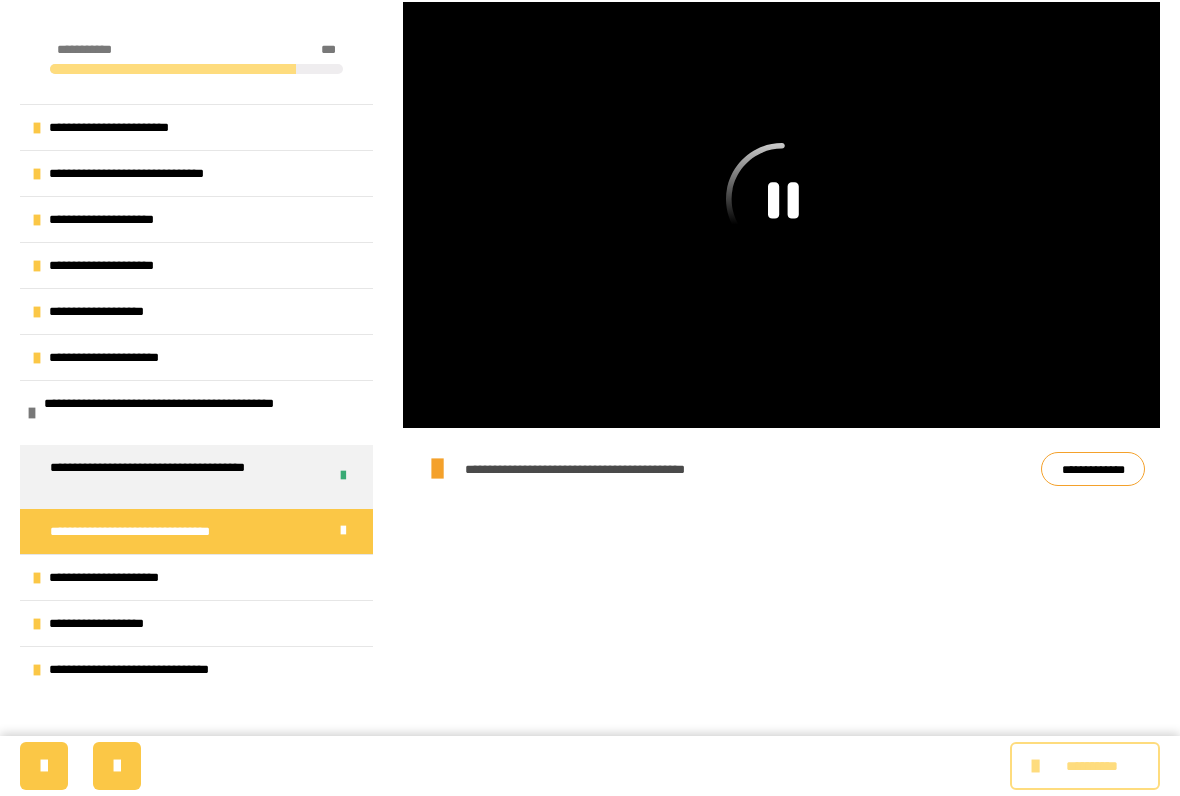 click 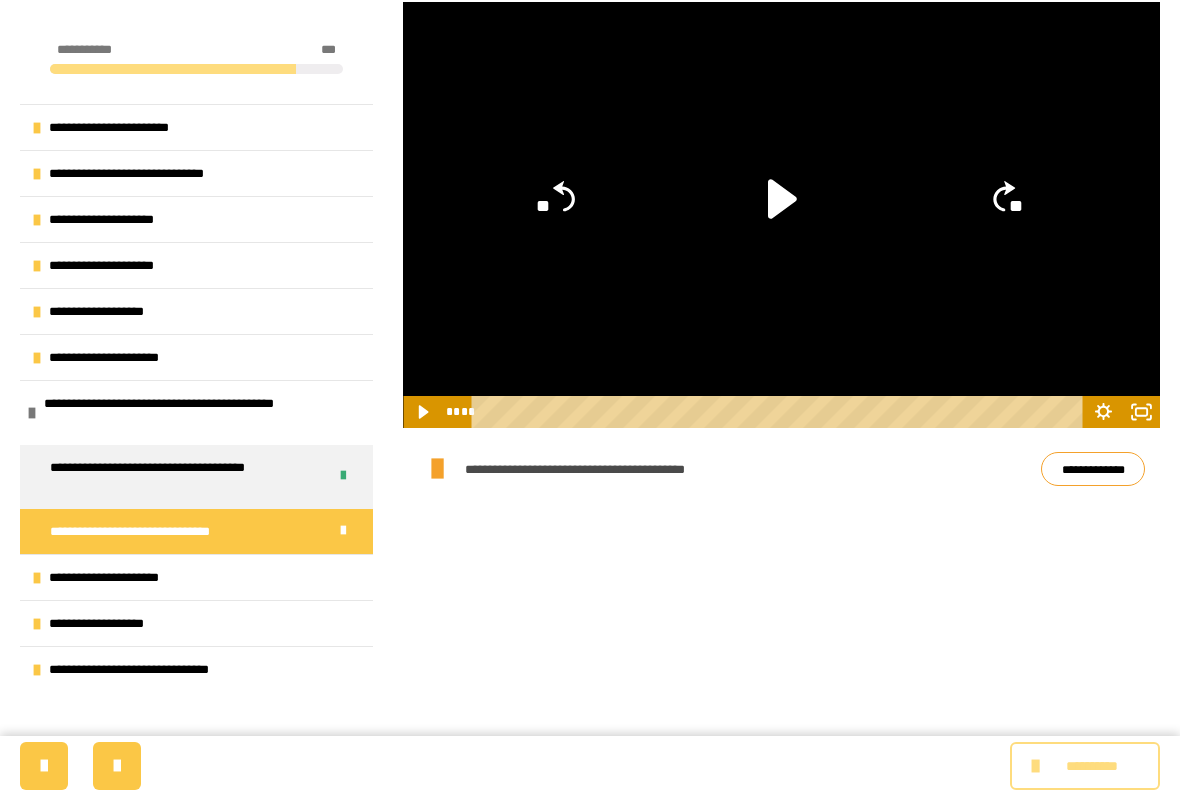 click 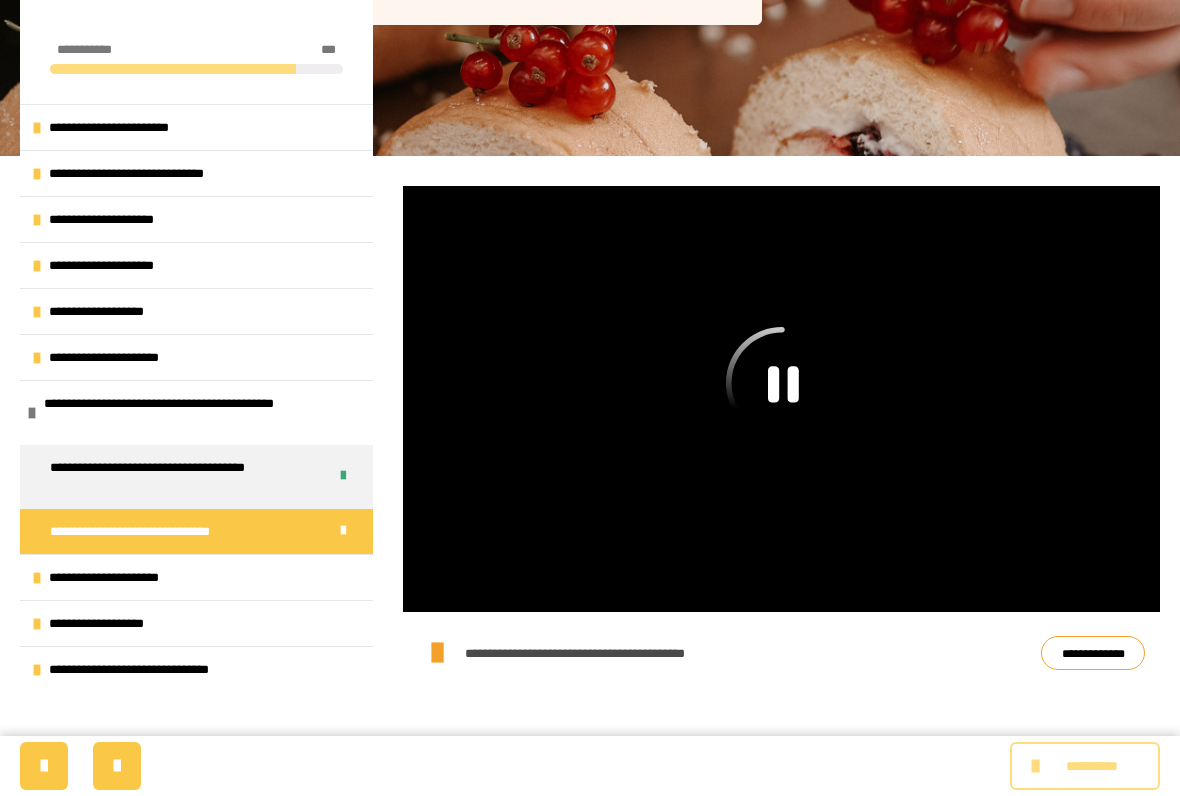 scroll, scrollTop: 138, scrollLeft: 0, axis: vertical 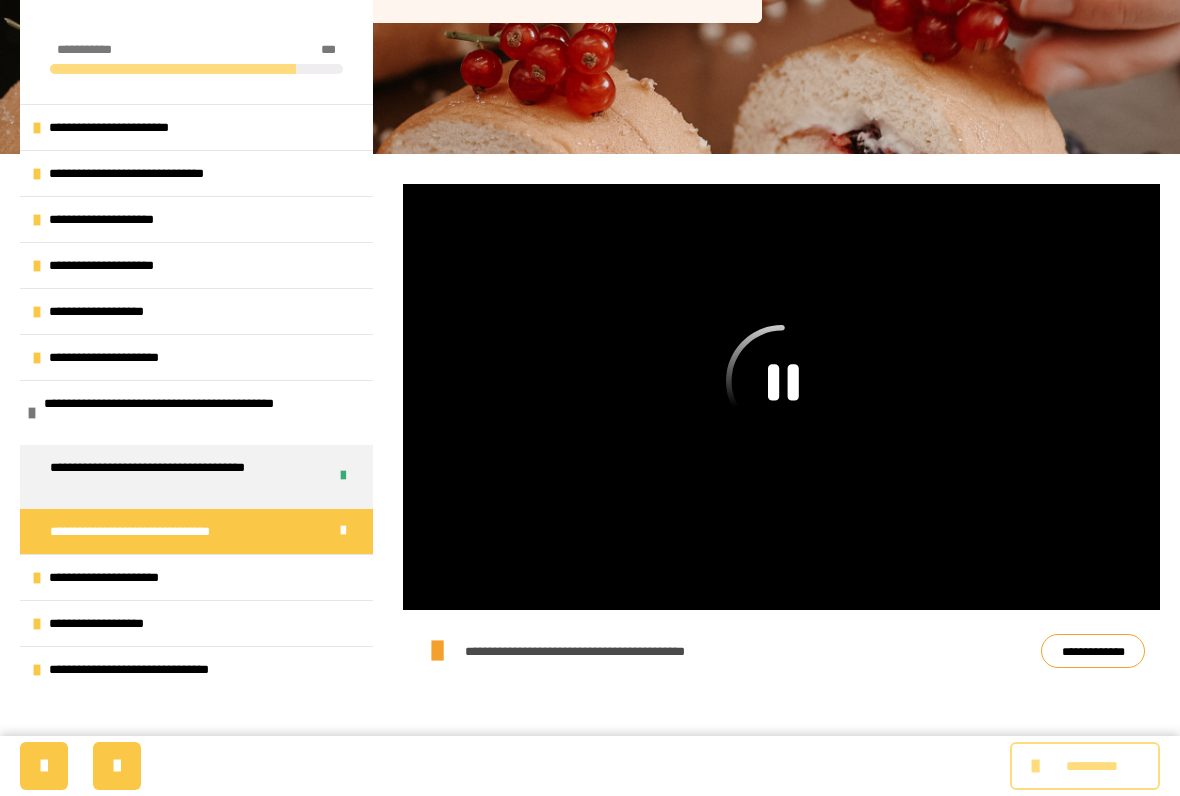 click on "**********" at bounding box center (157, 531) 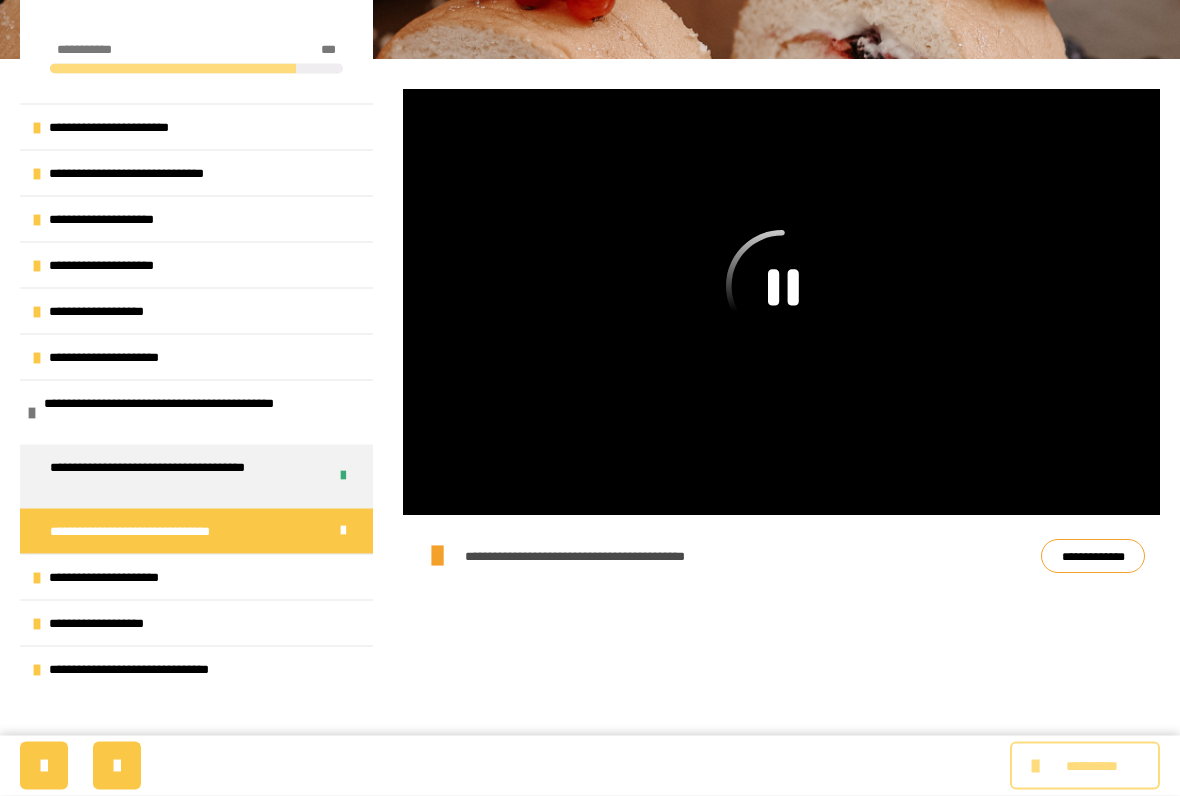 scroll, scrollTop: 222, scrollLeft: 0, axis: vertical 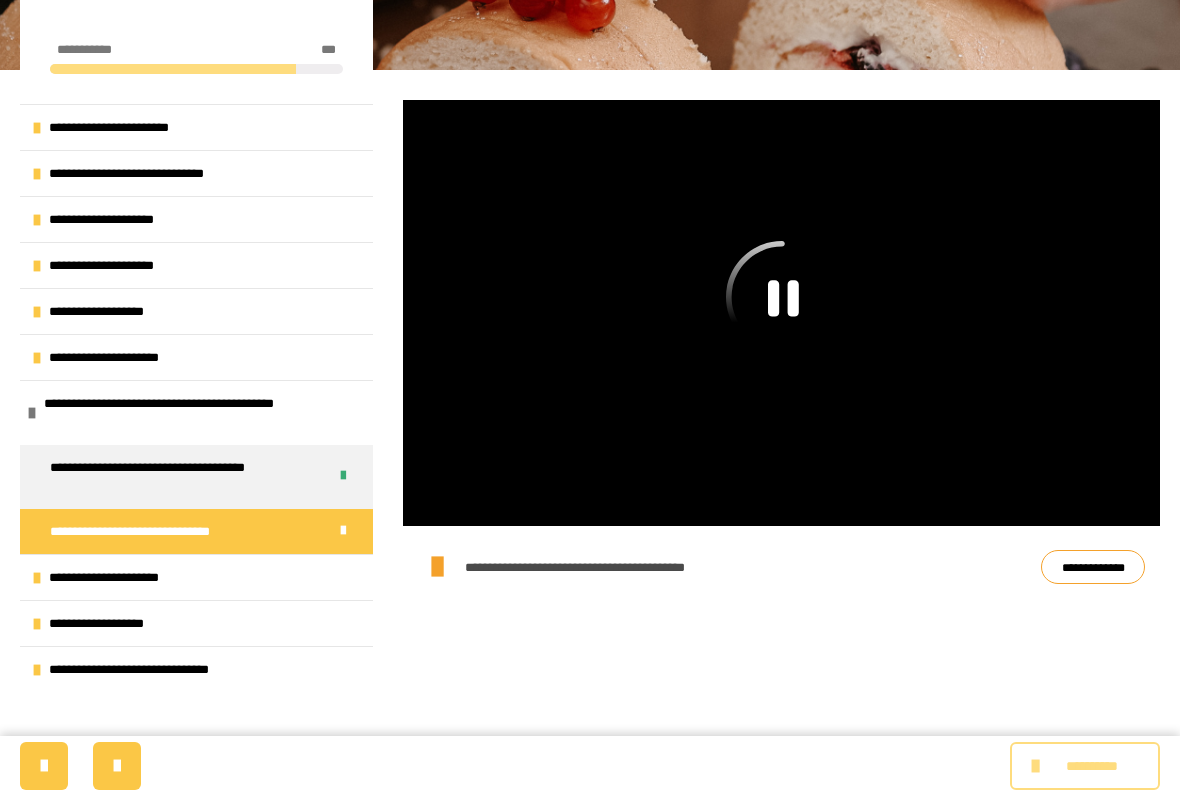 click at bounding box center [781, 313] 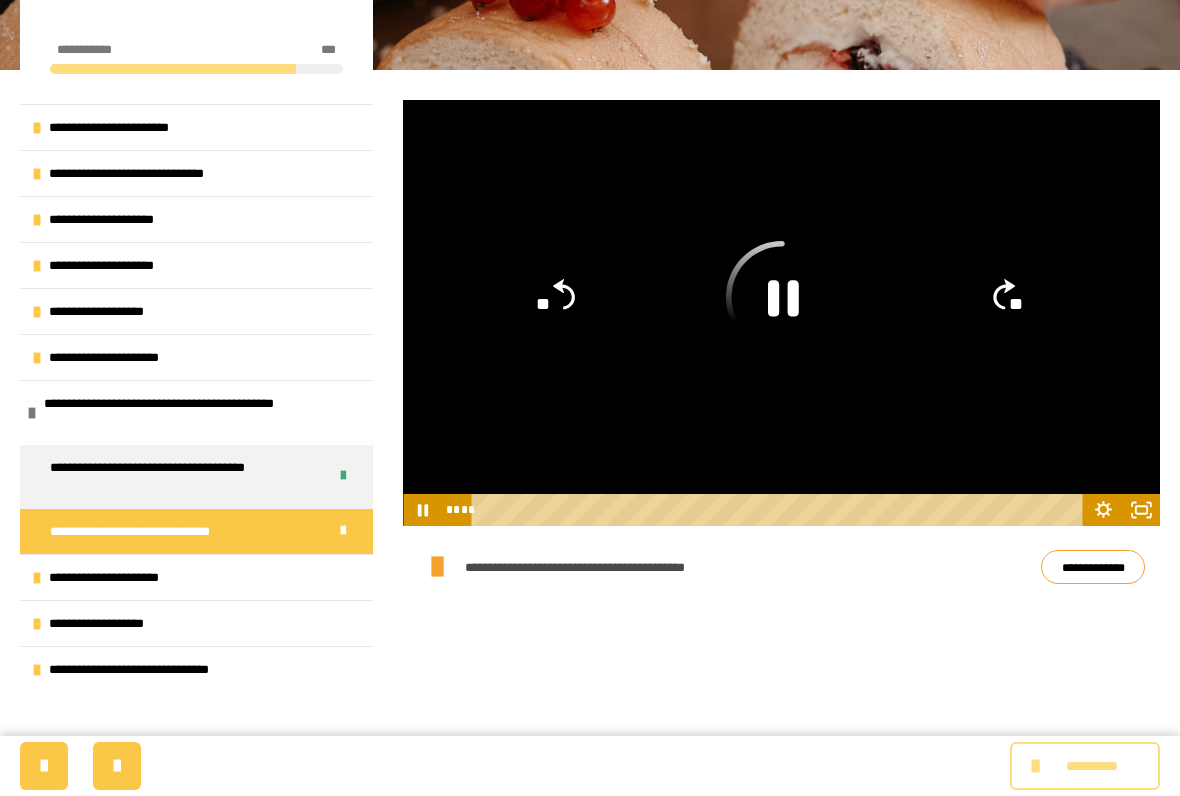 click at bounding box center [781, 313] 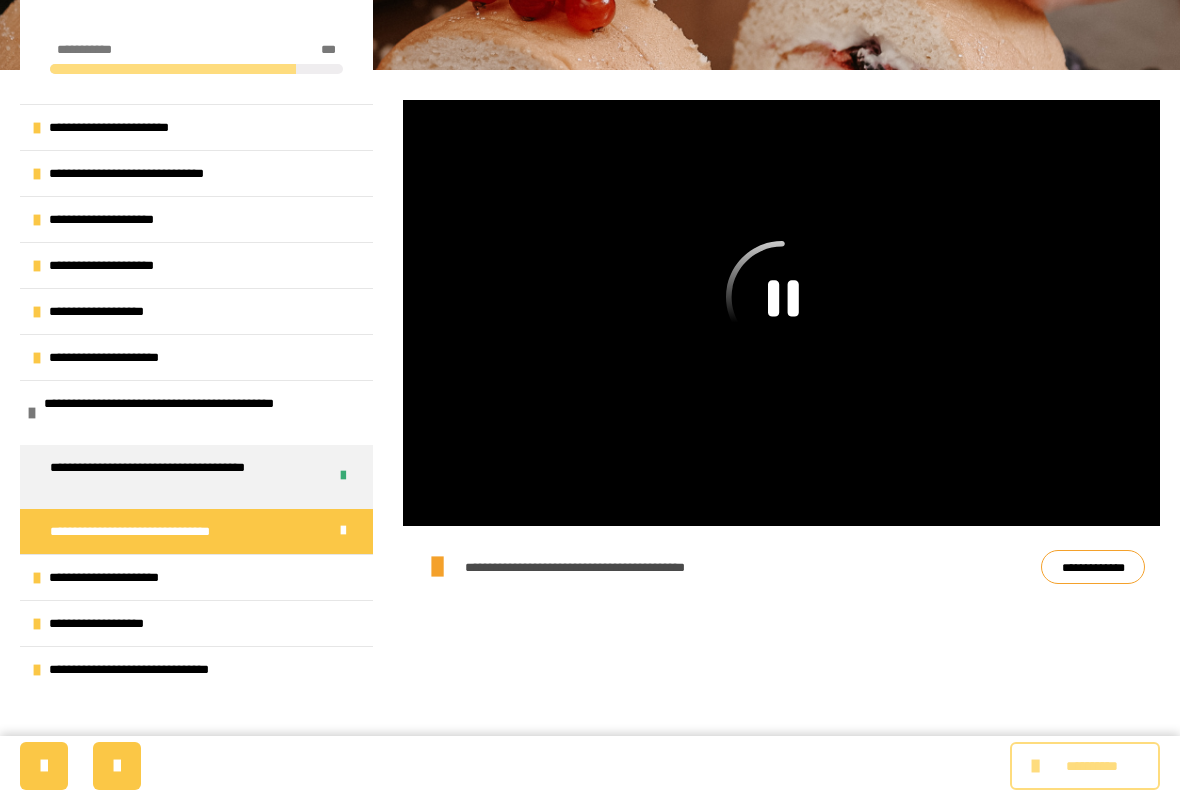 click on "**********" at bounding box center [180, 477] 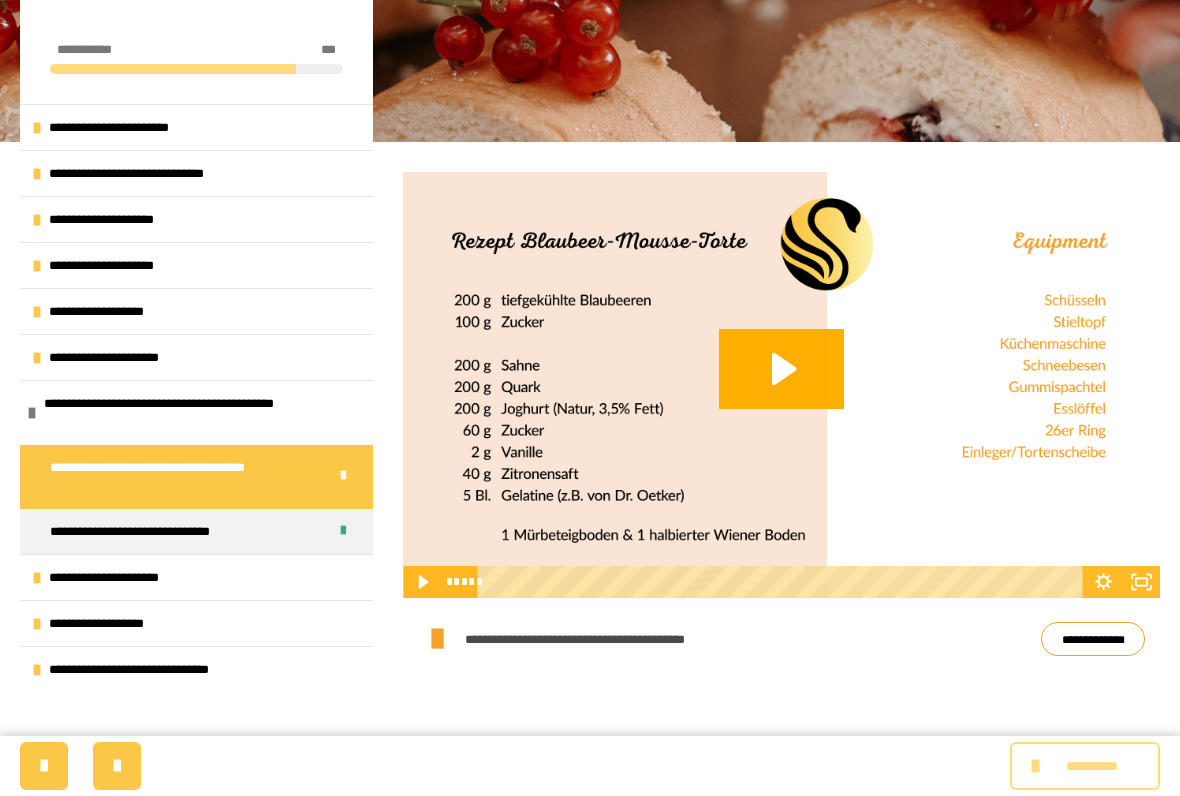 scroll, scrollTop: 209, scrollLeft: 0, axis: vertical 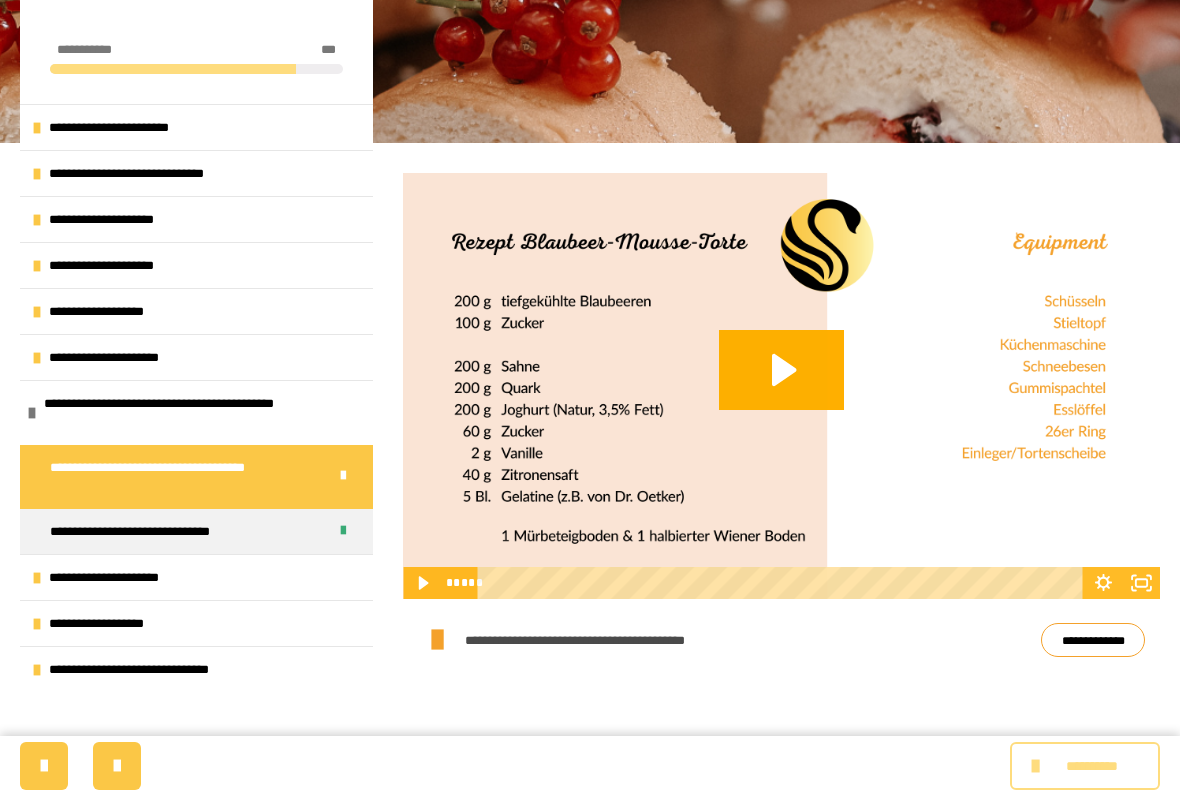 click on "**********" at bounding box center (196, 531) 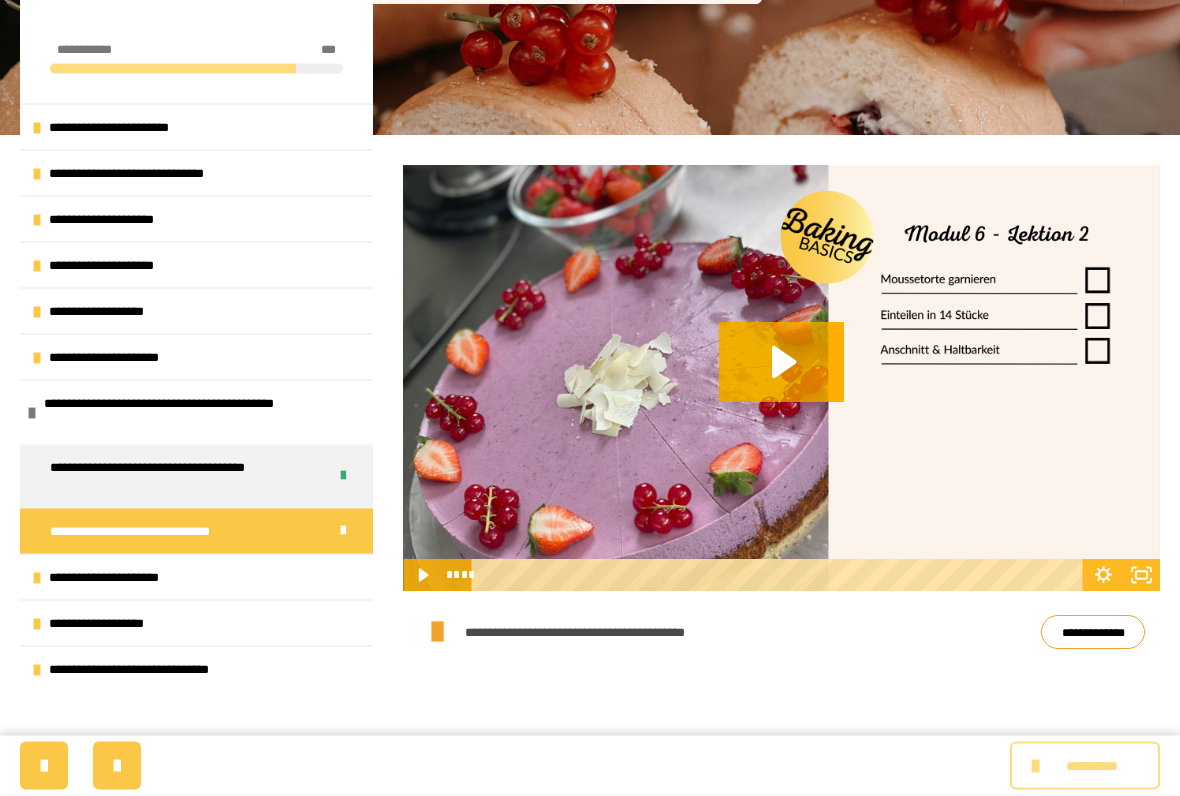 scroll, scrollTop: 158, scrollLeft: 0, axis: vertical 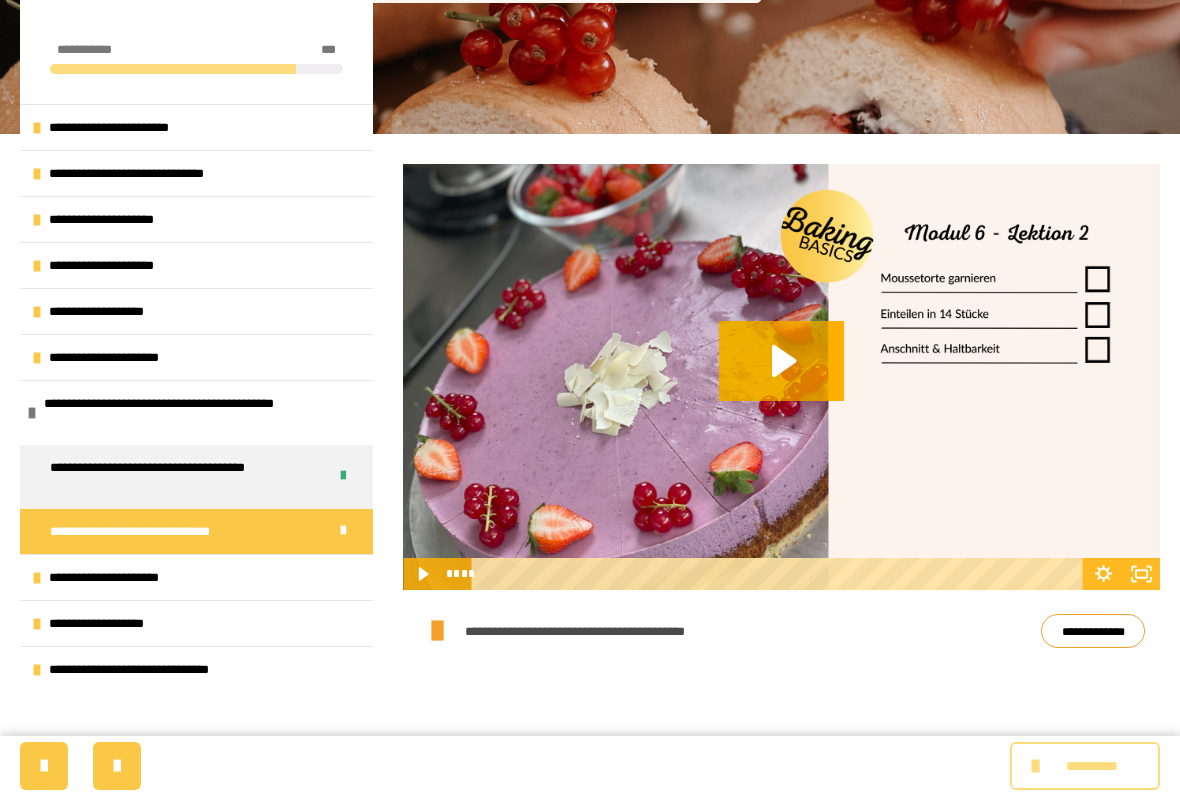 click 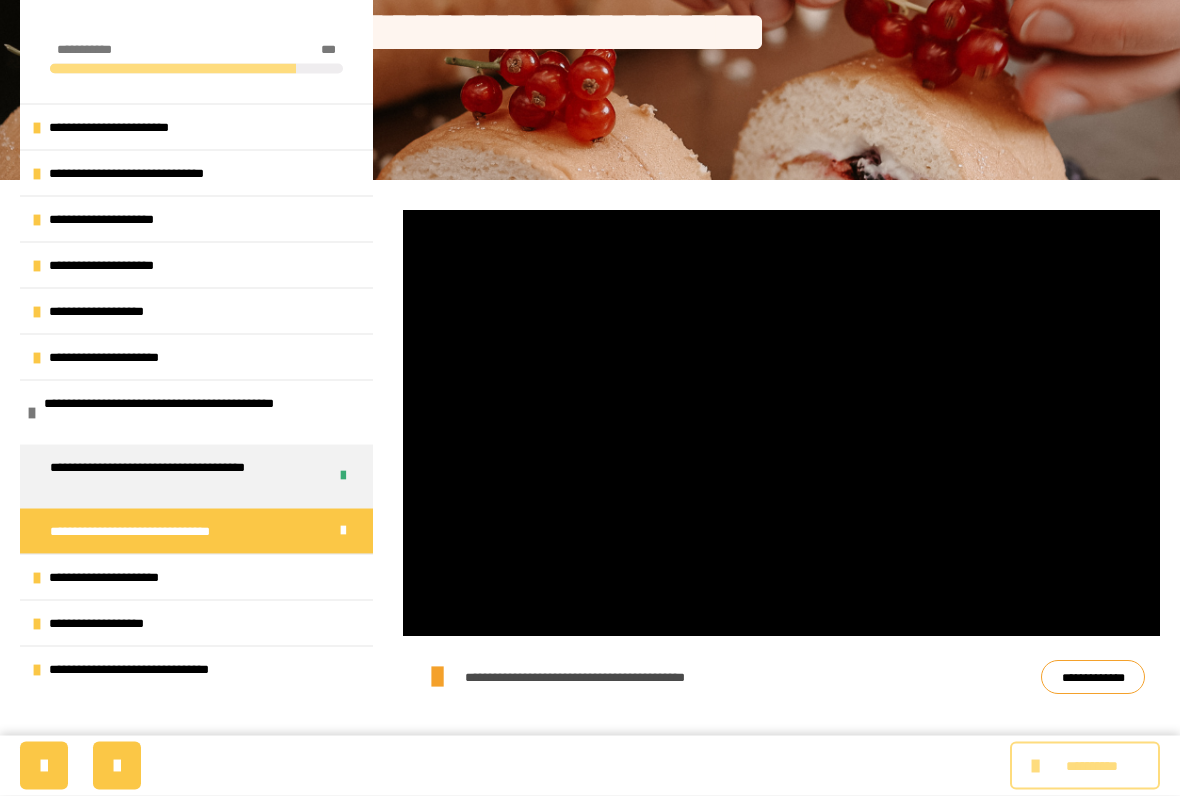 scroll, scrollTop: 112, scrollLeft: 0, axis: vertical 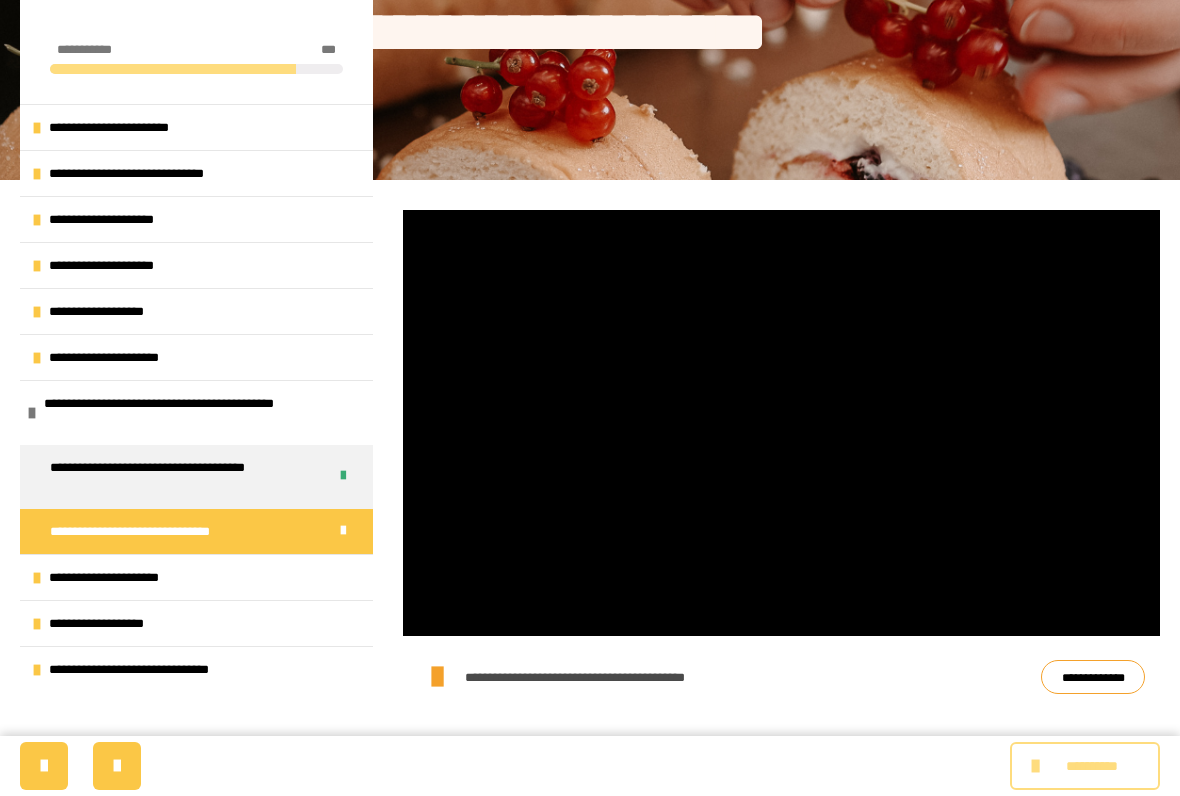 click on "**********" at bounding box center [124, 577] 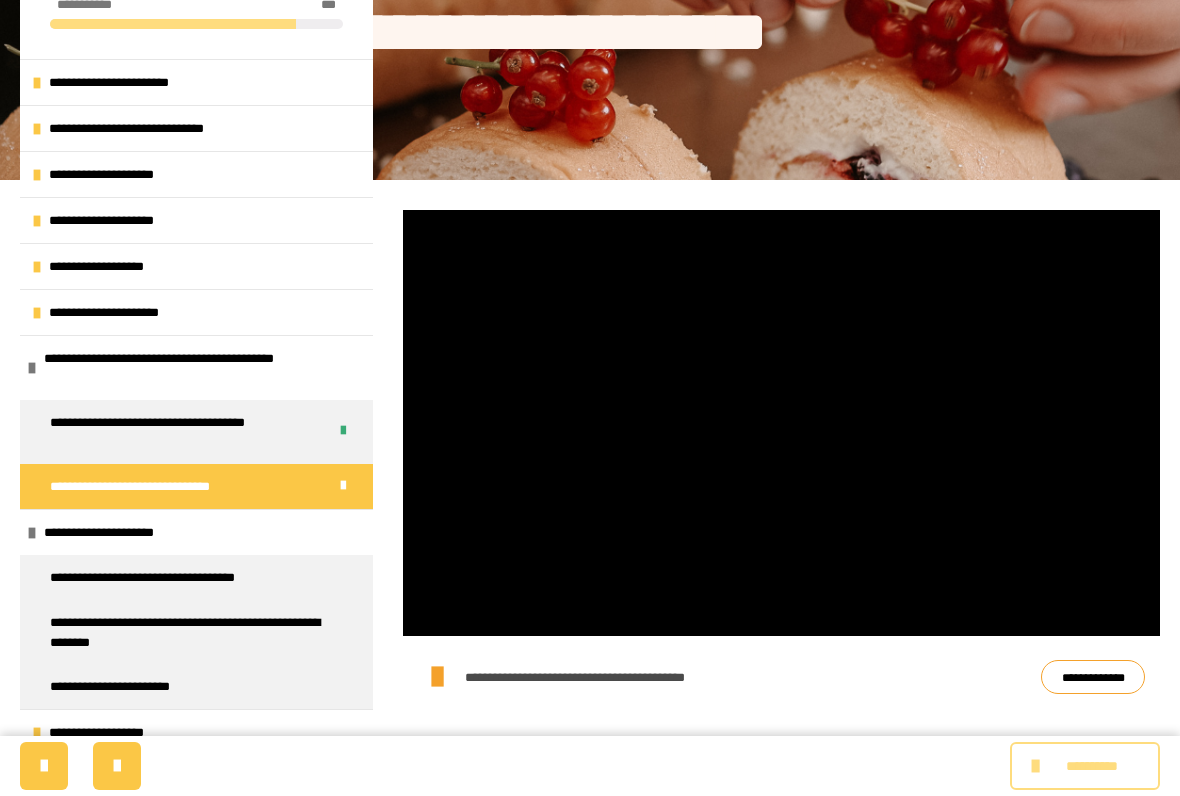 scroll, scrollTop: 45, scrollLeft: 0, axis: vertical 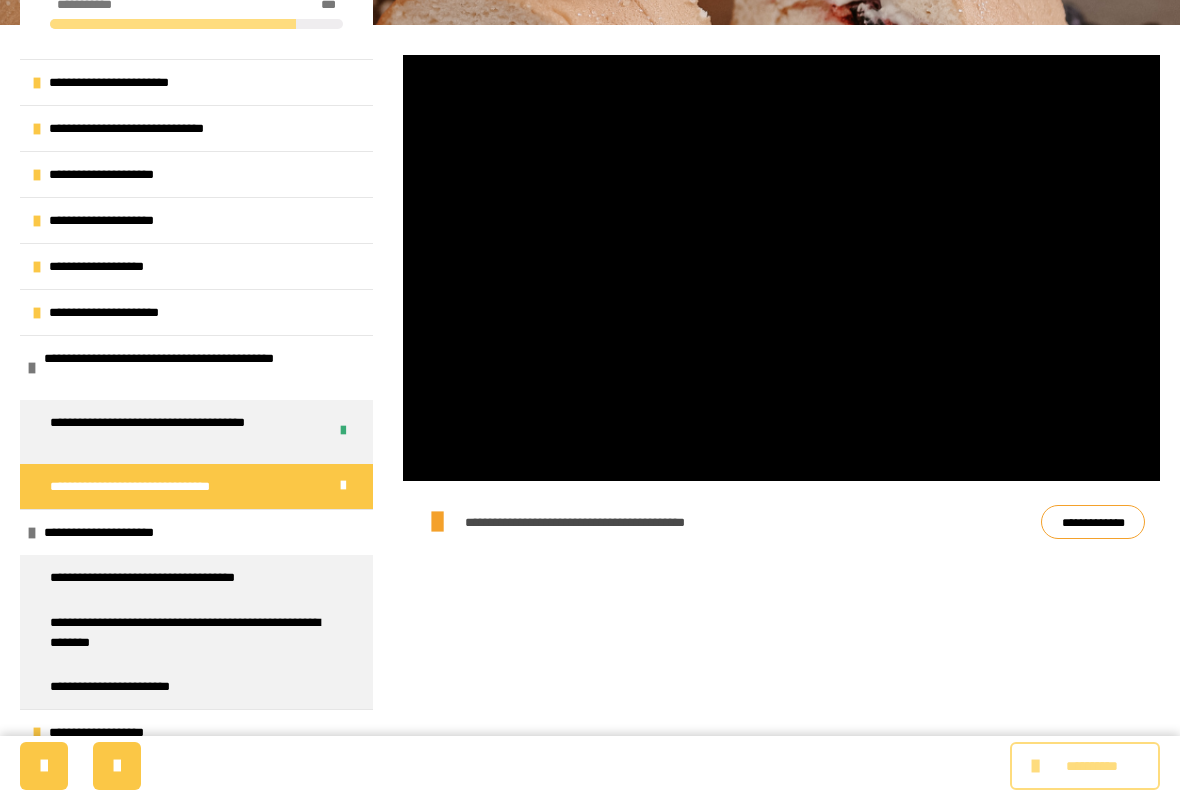 click at bounding box center (117, 766) 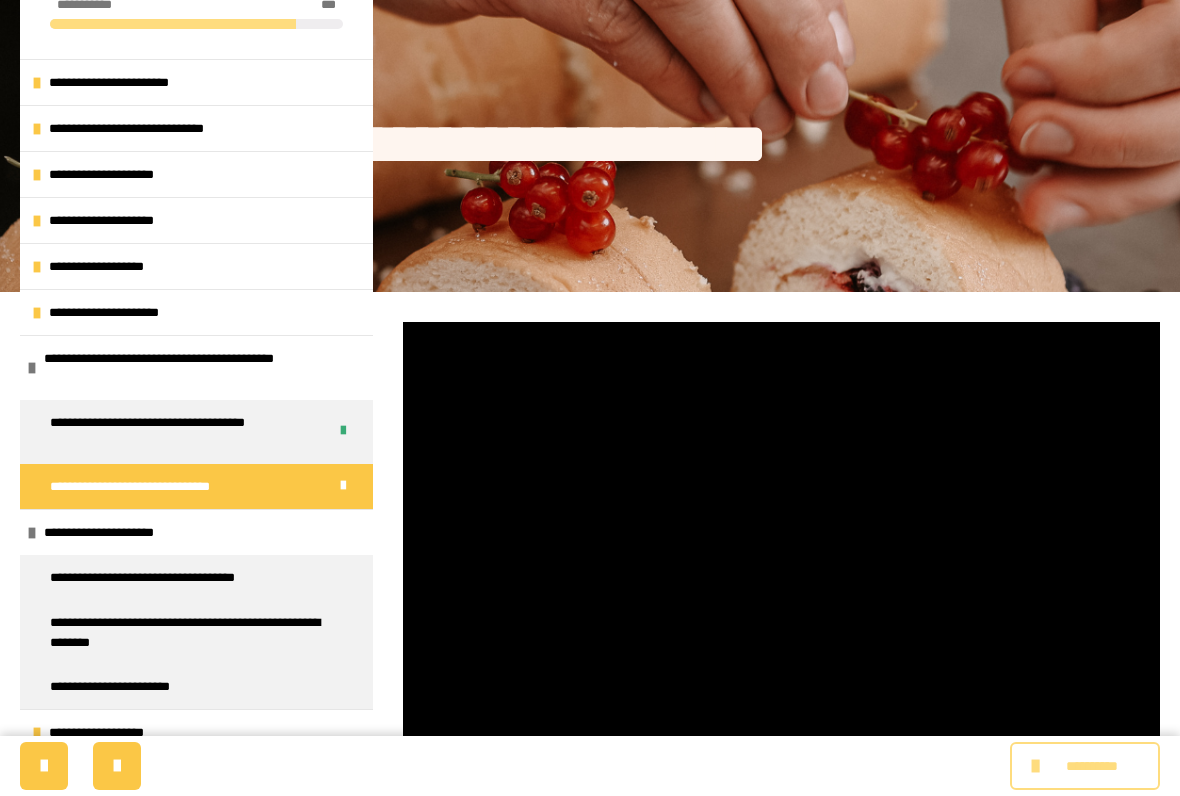 scroll, scrollTop: 0, scrollLeft: 0, axis: both 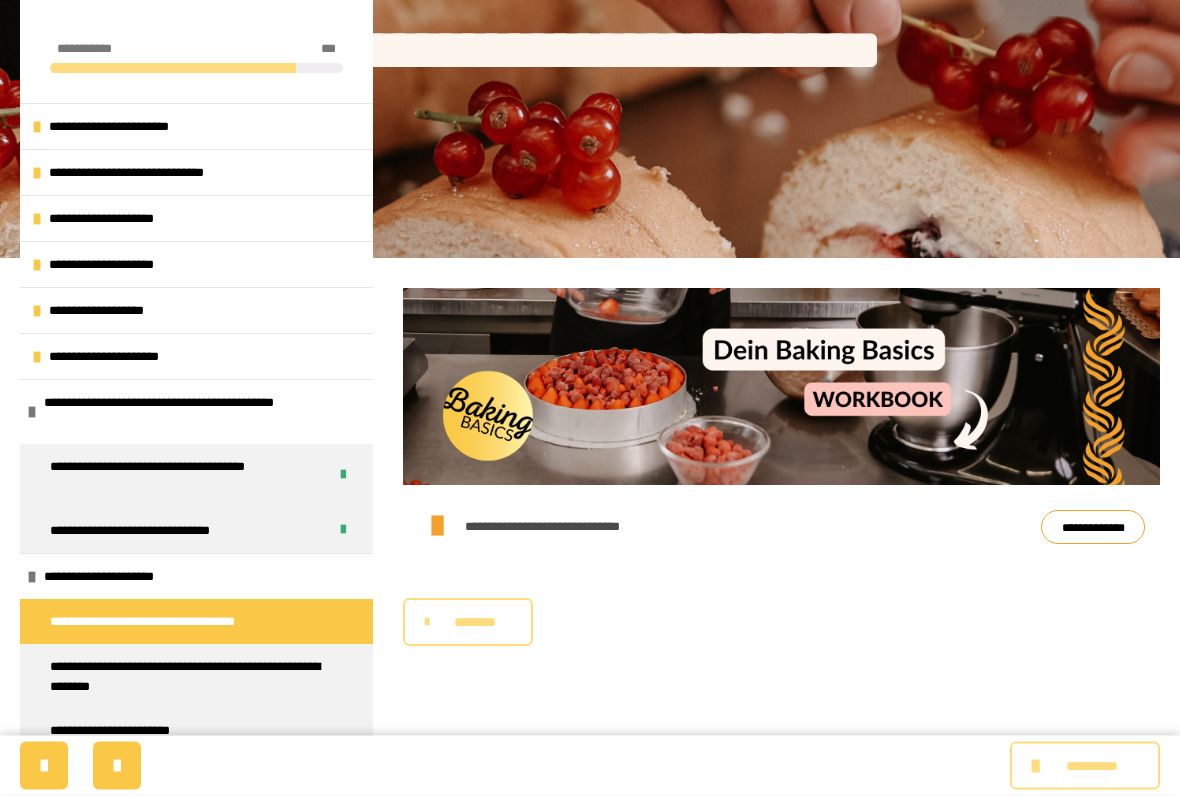 click on "********" at bounding box center (468, 623) 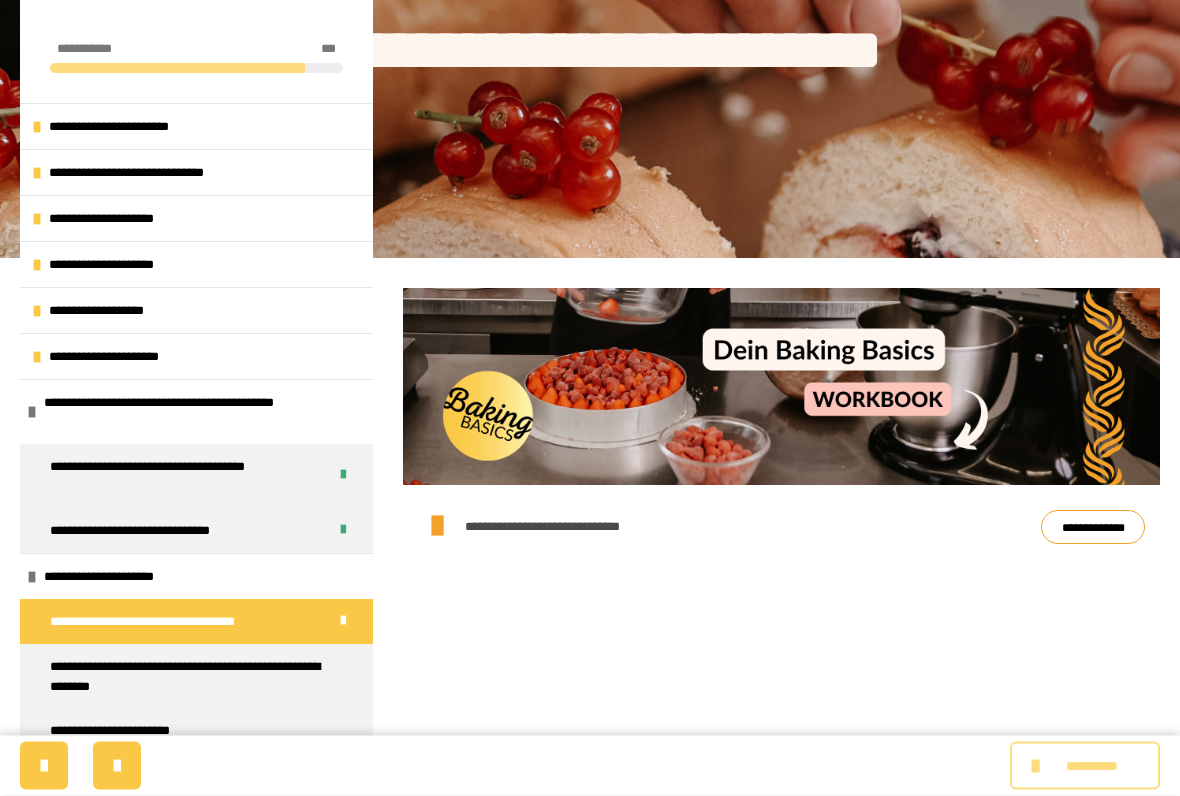 scroll, scrollTop: 94, scrollLeft: 0, axis: vertical 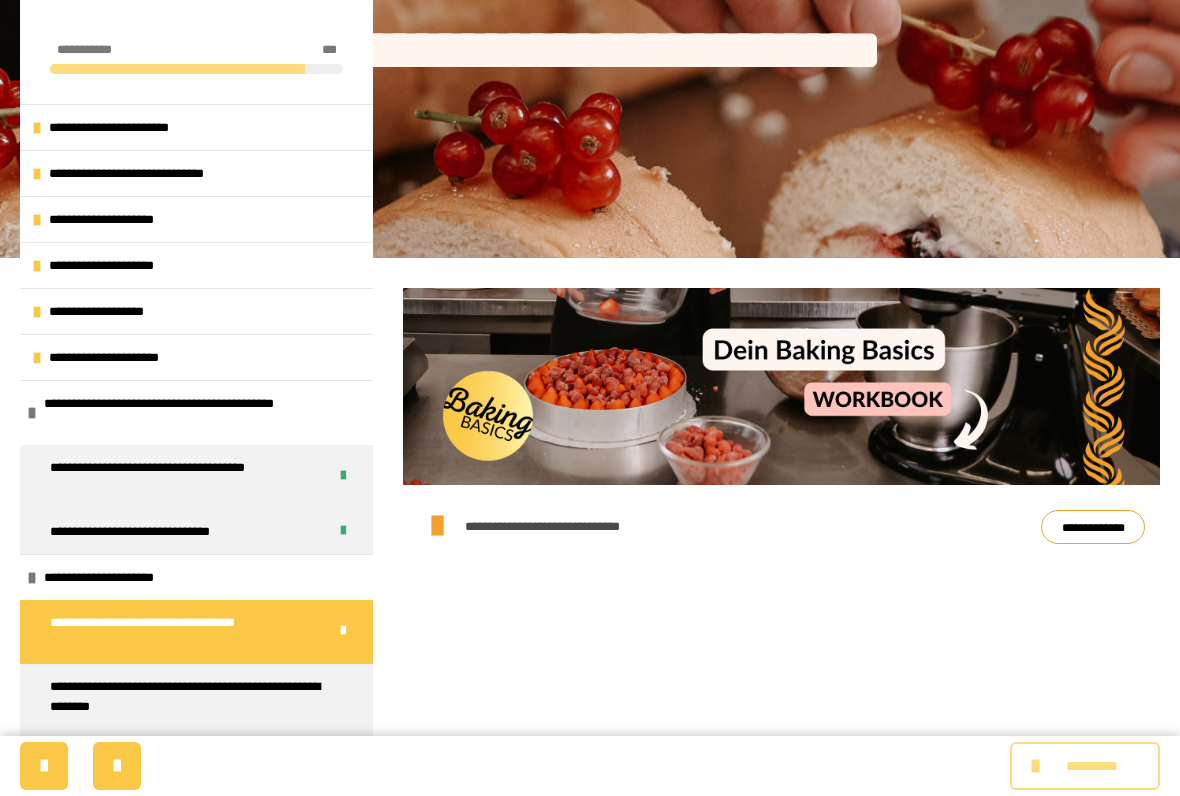 click at bounding box center [117, 766] 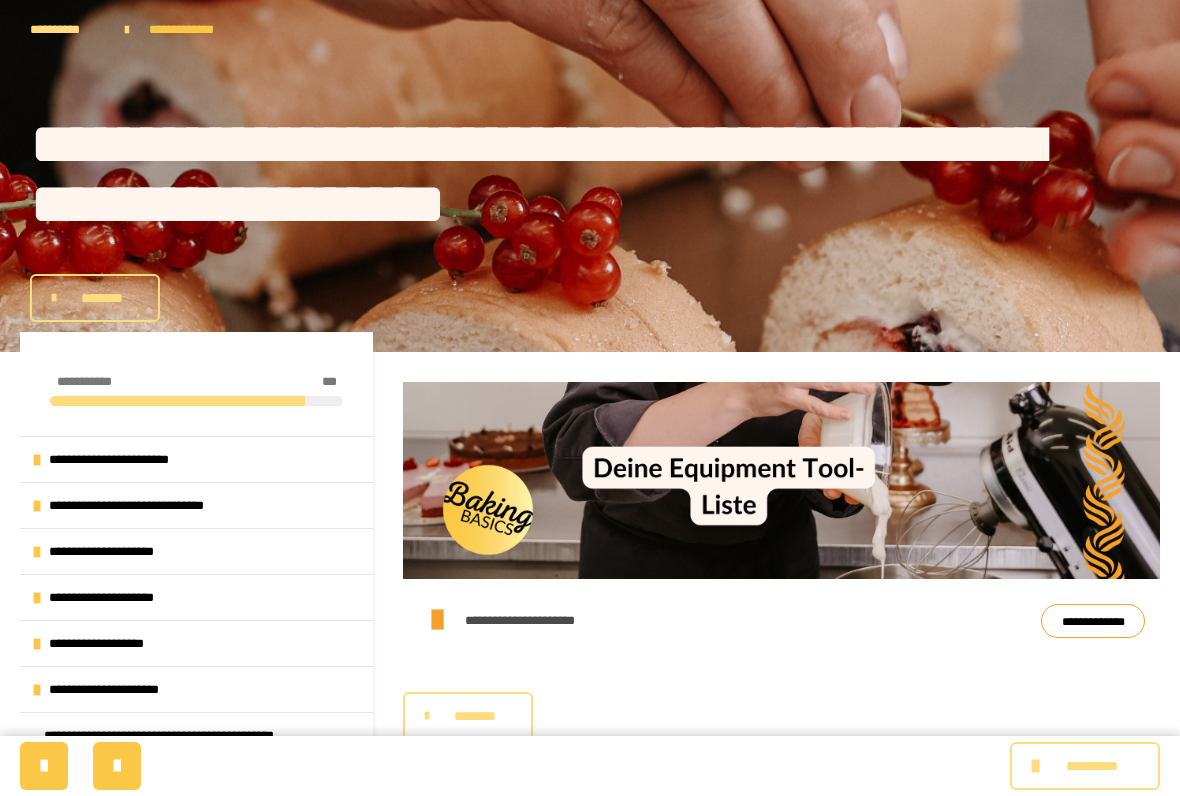 click at bounding box center (432, 716) 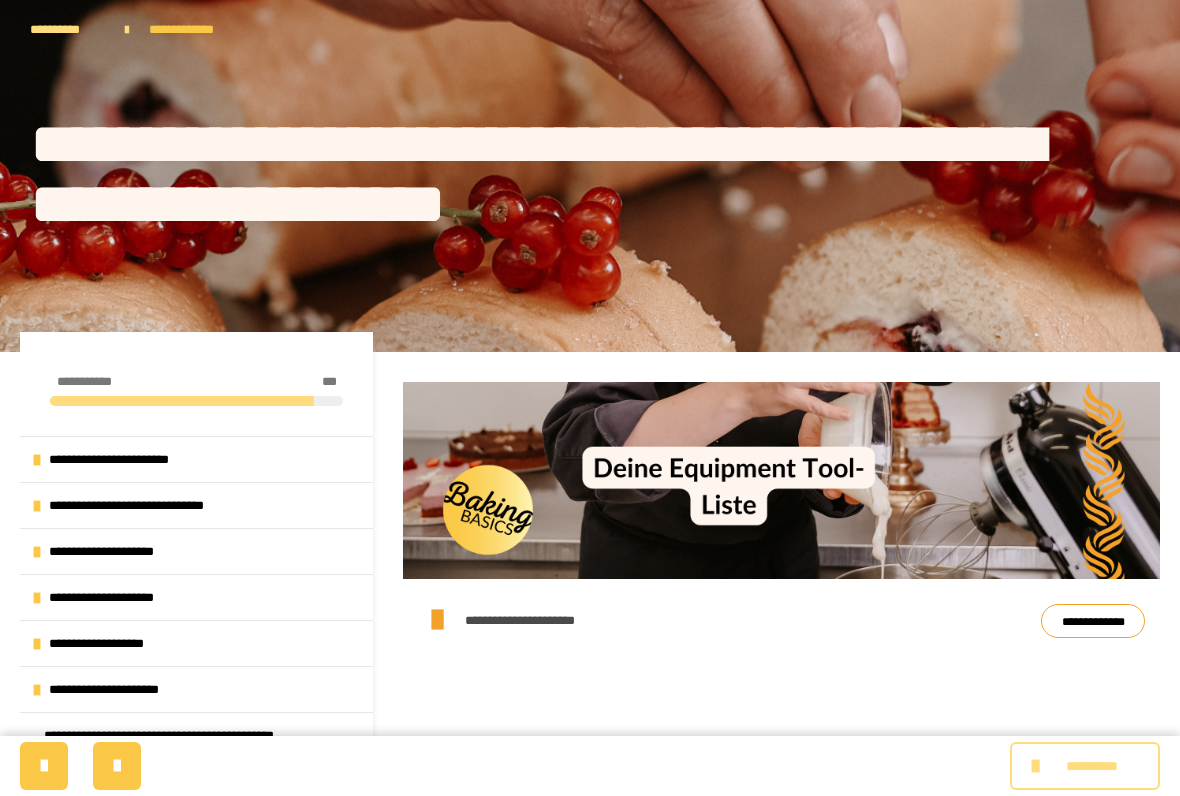 click at bounding box center [117, 766] 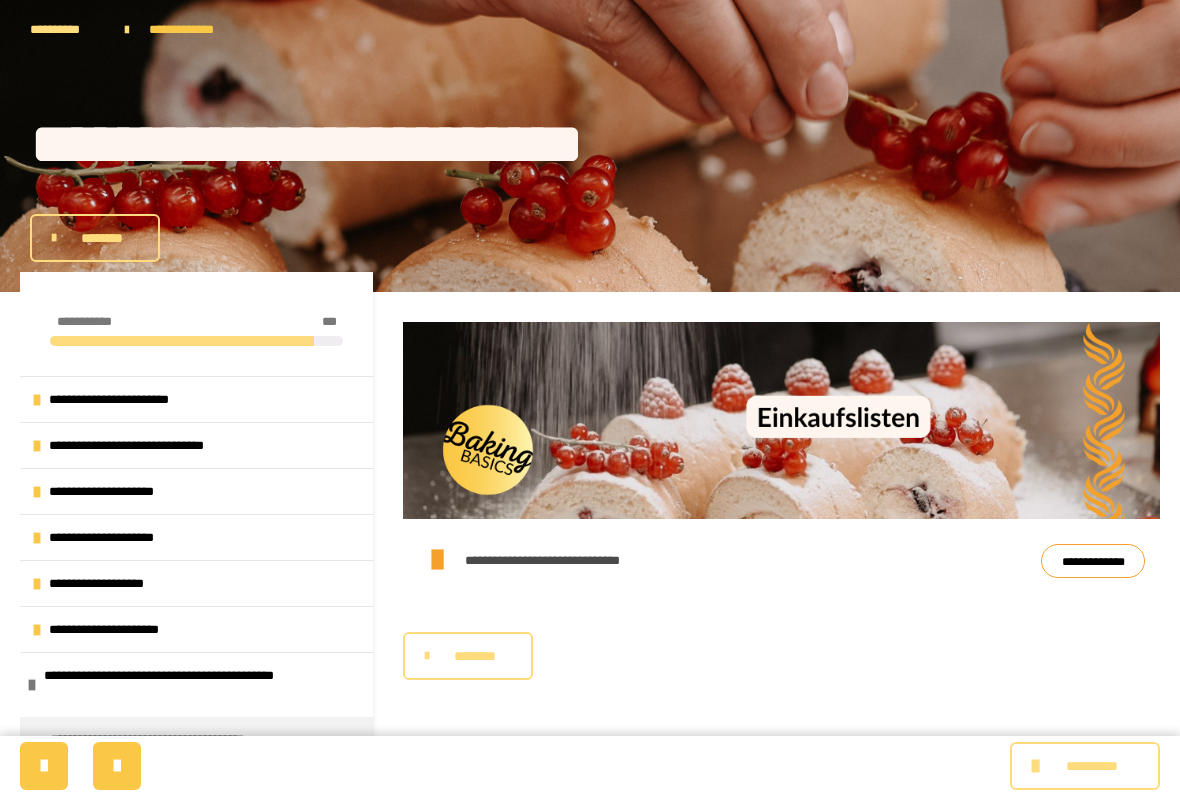 click on "********" at bounding box center [468, 656] 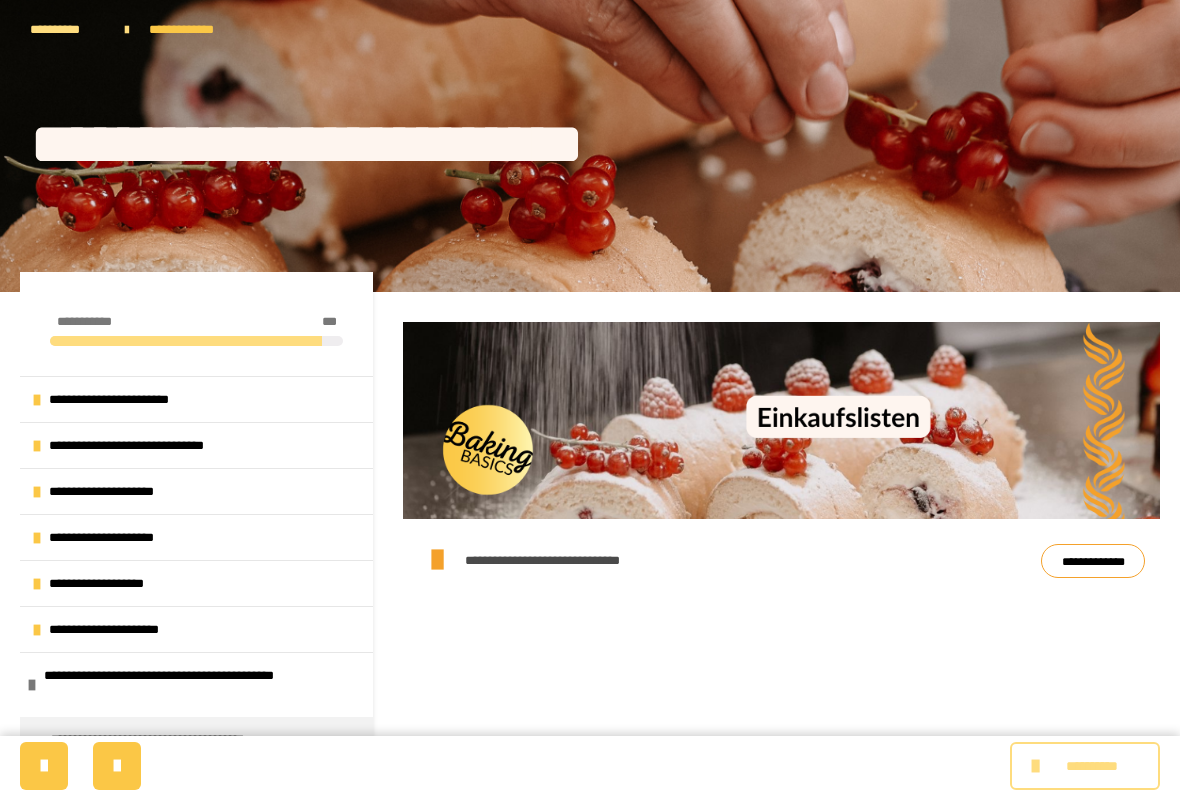 click at bounding box center [117, 766] 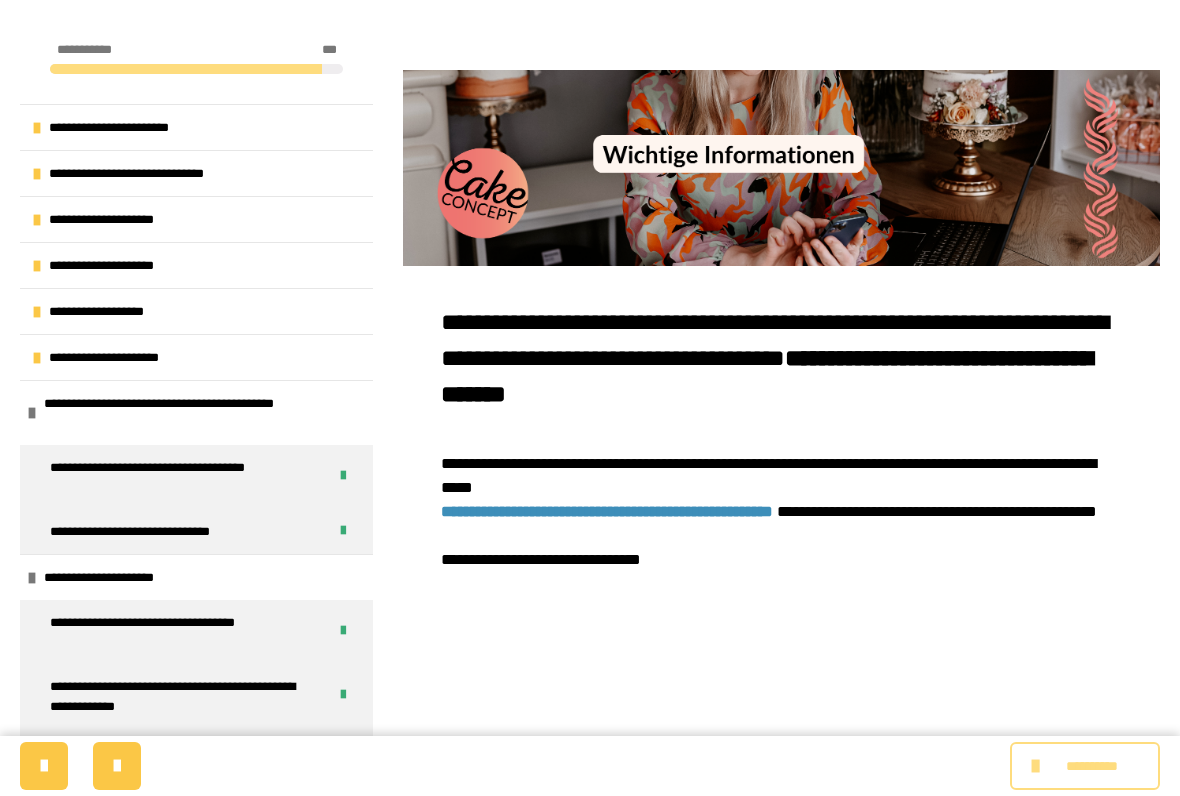 scroll, scrollTop: 1247, scrollLeft: 0, axis: vertical 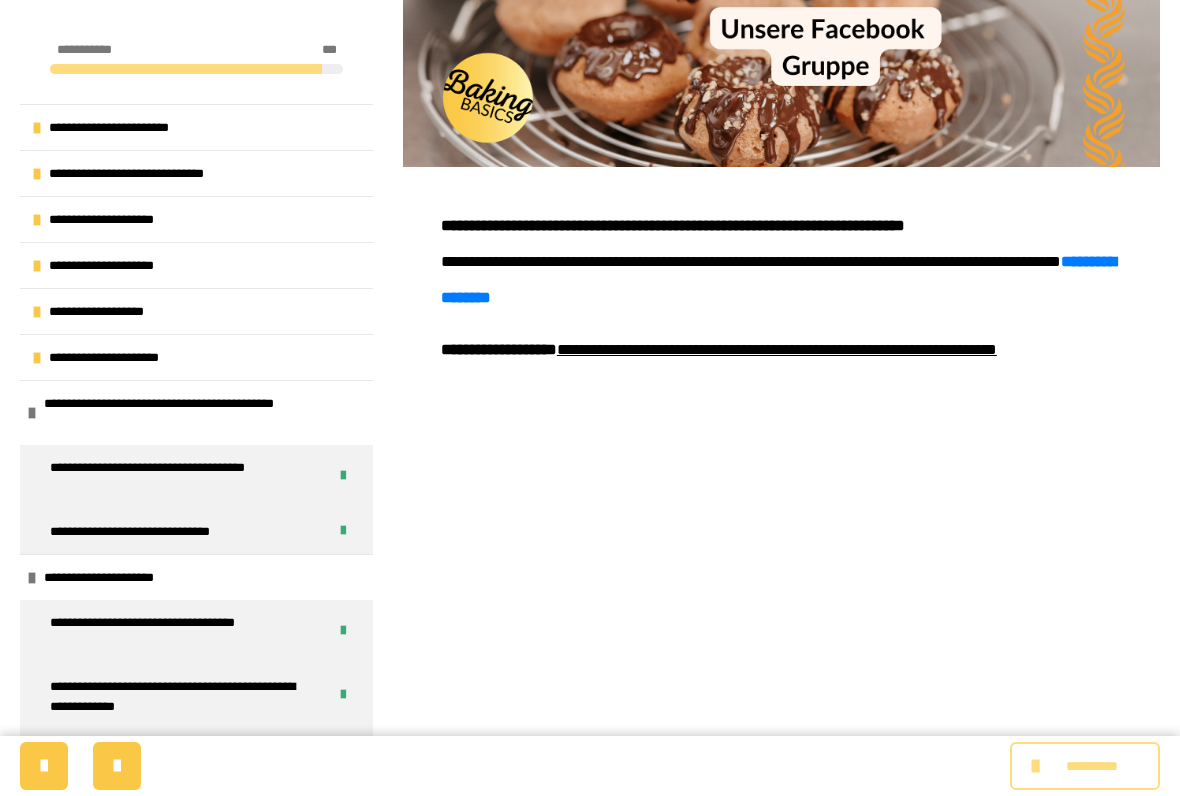 click at bounding box center [117, 766] 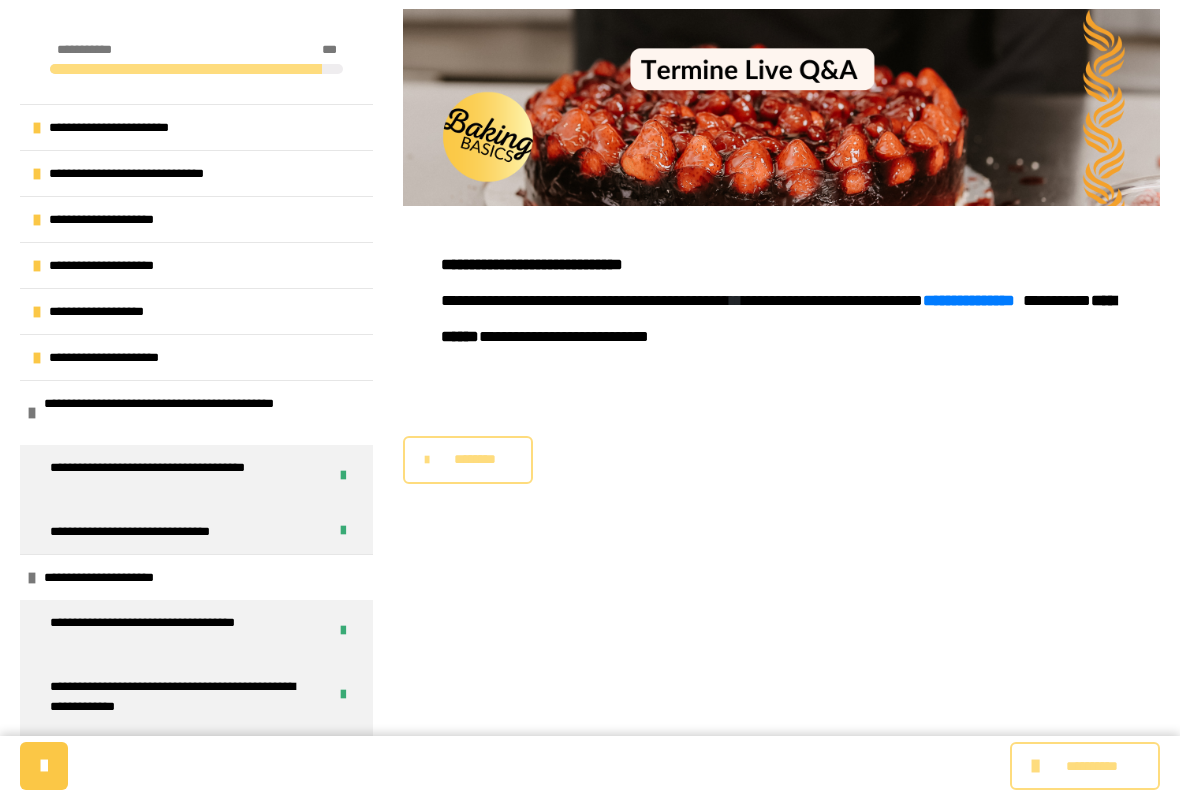 scroll, scrollTop: 352, scrollLeft: 0, axis: vertical 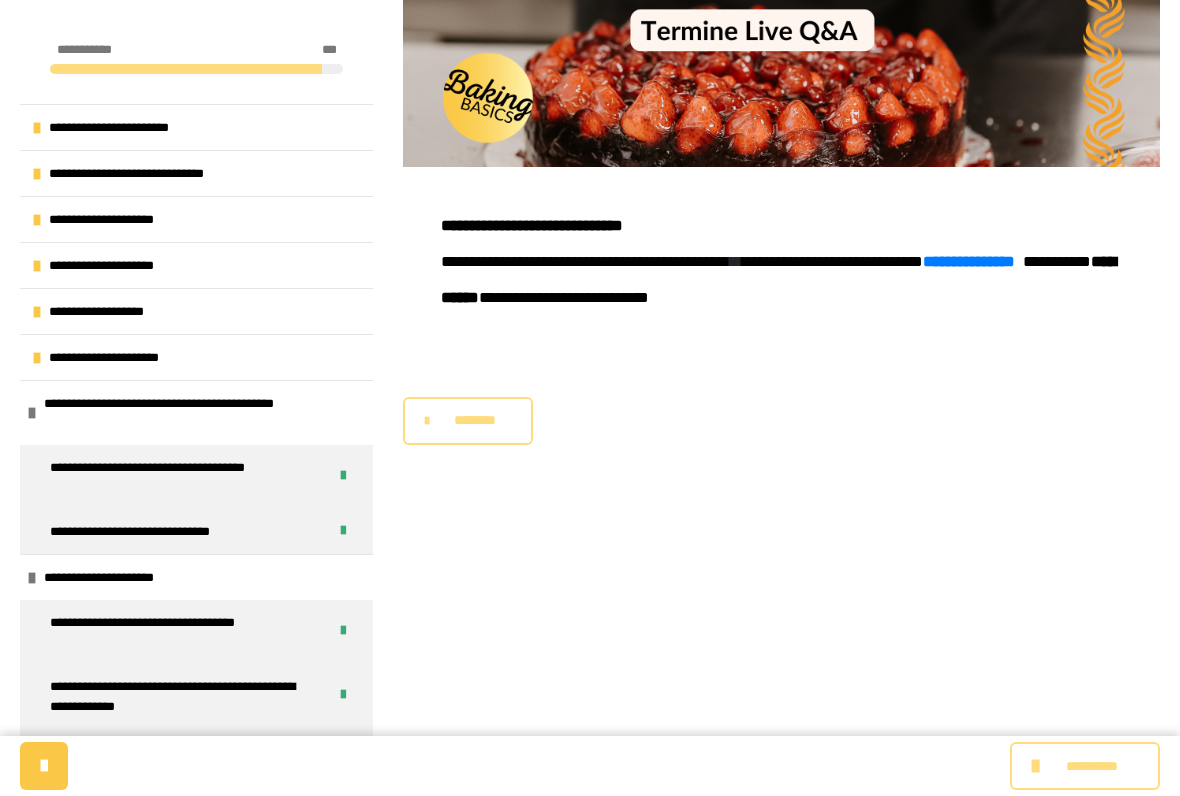 click on "********" at bounding box center [475, 420] 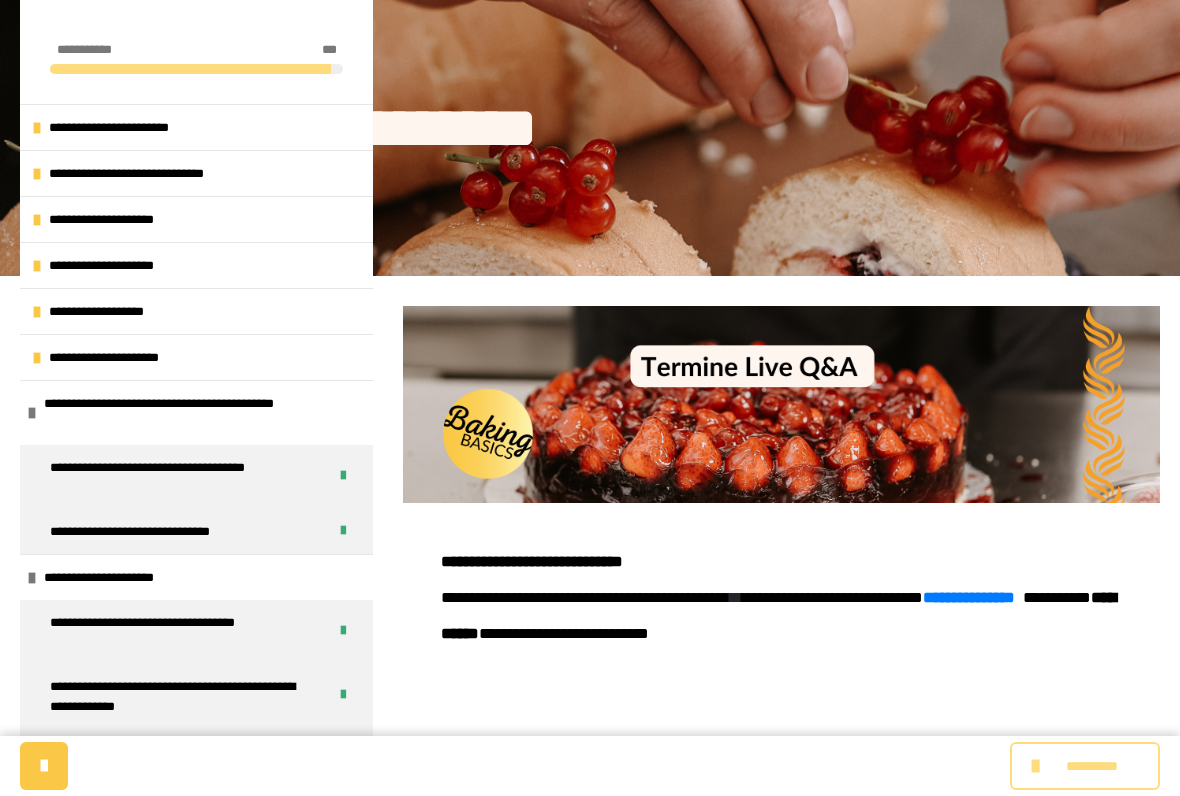 scroll, scrollTop: 0, scrollLeft: 0, axis: both 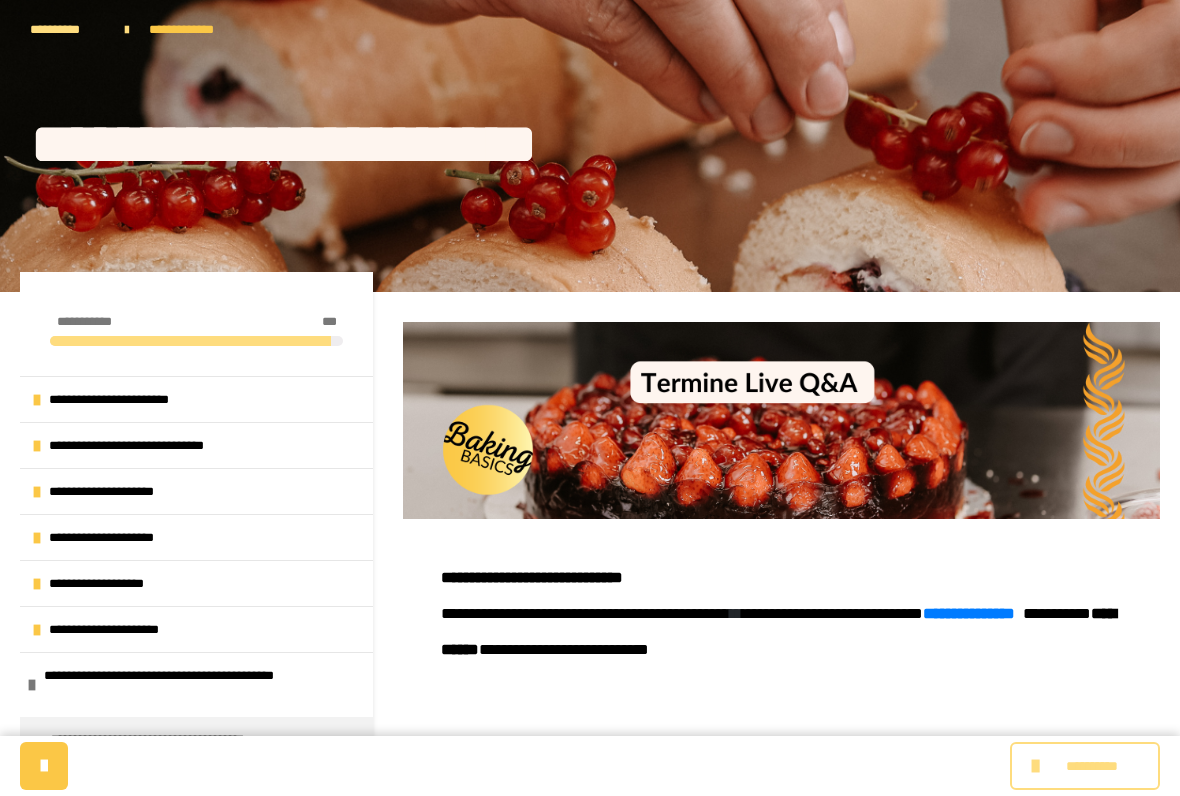 click on "**********" at bounding box center [67, 29] 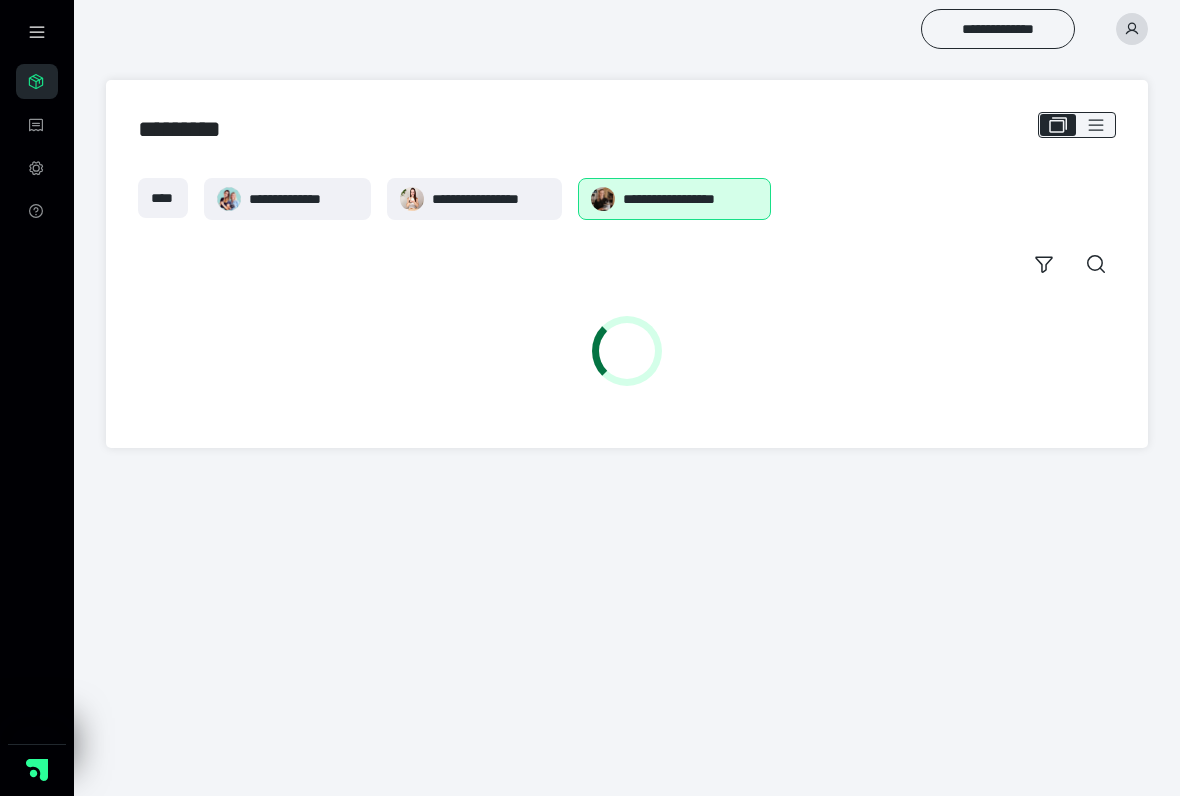 scroll, scrollTop: 0, scrollLeft: 0, axis: both 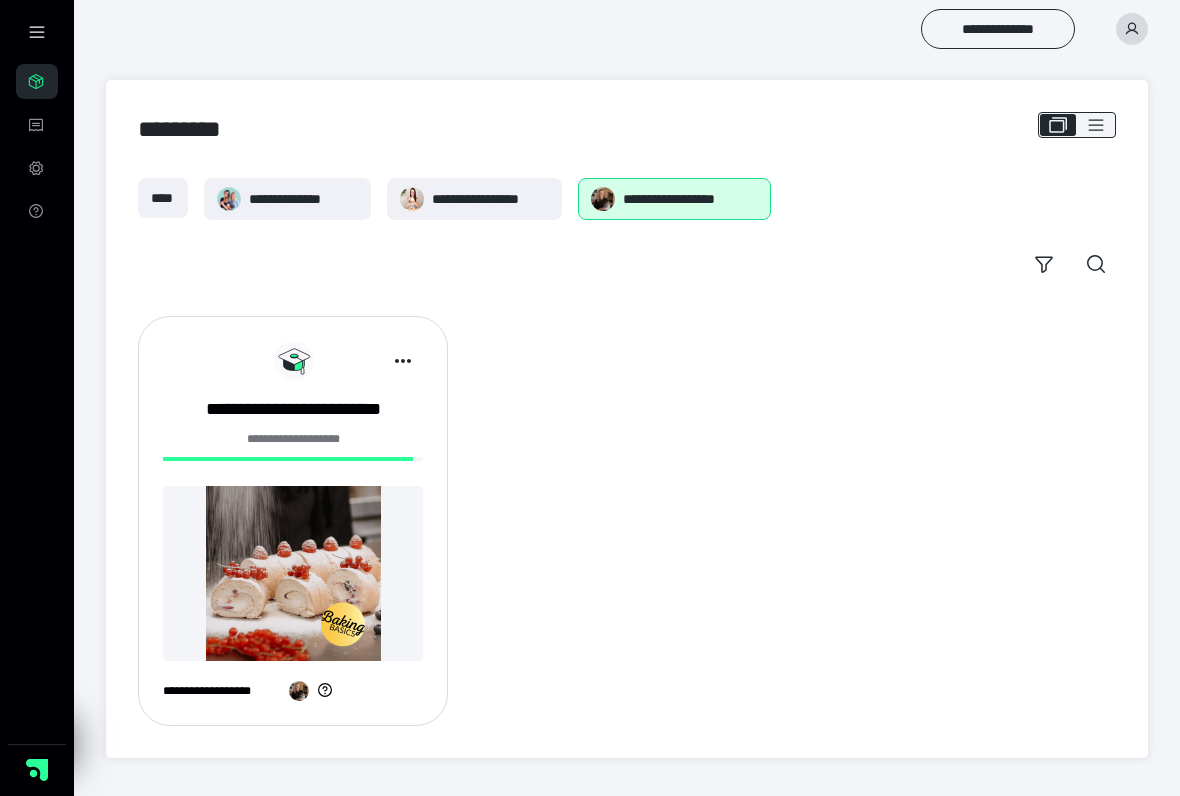 click on "**********" at bounding box center [627, 419] 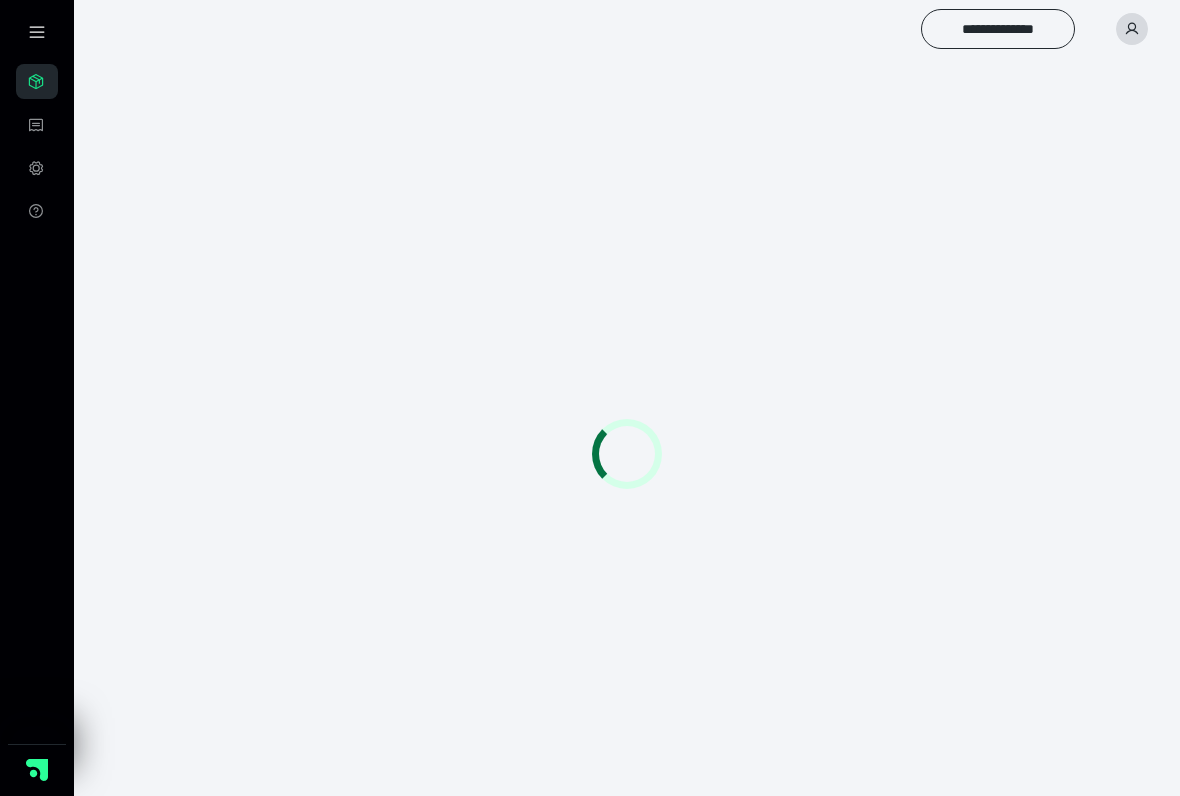 scroll, scrollTop: 0, scrollLeft: 0, axis: both 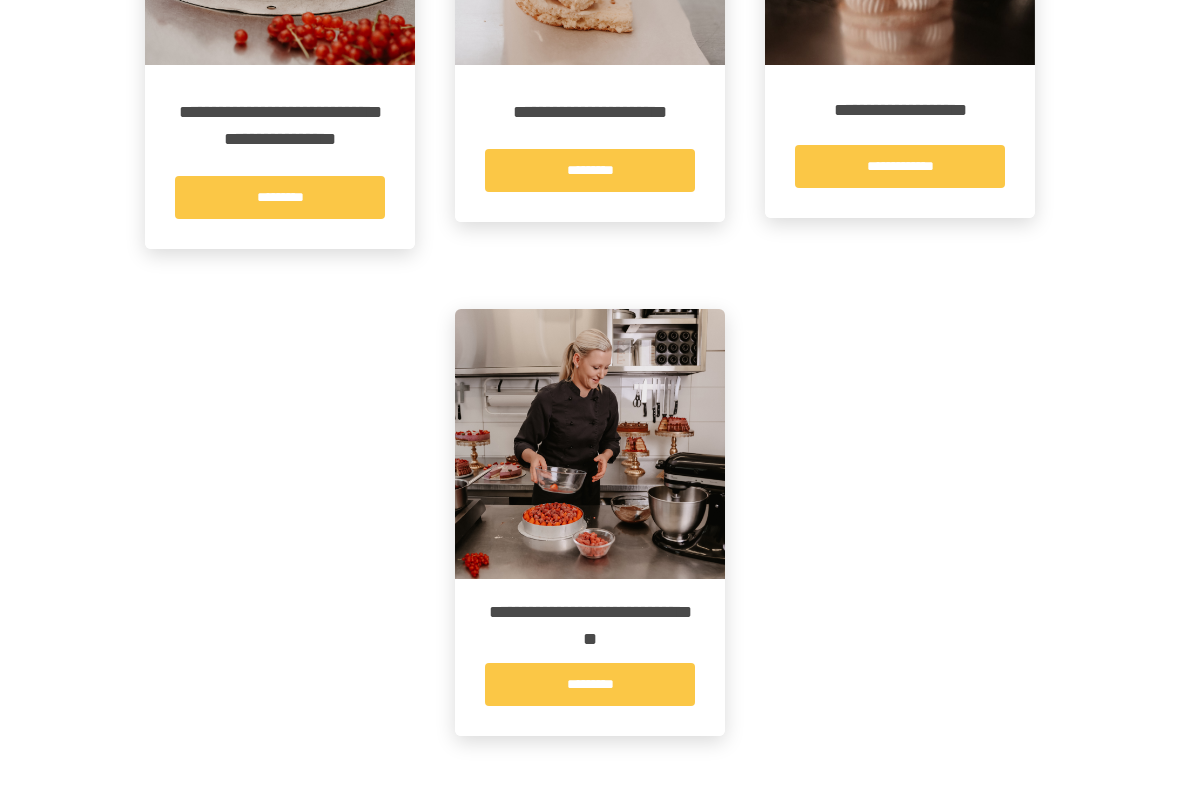 click on "*********" at bounding box center (590, 684) 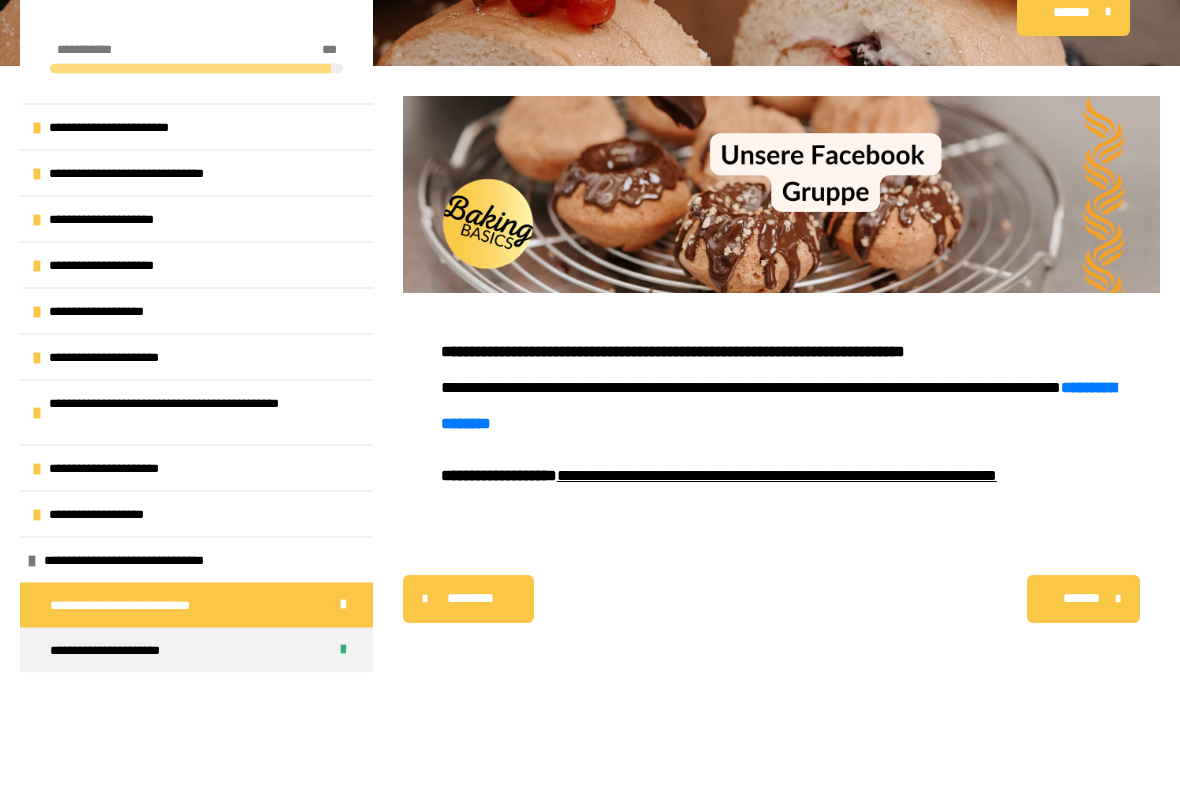 scroll, scrollTop: 352, scrollLeft: 0, axis: vertical 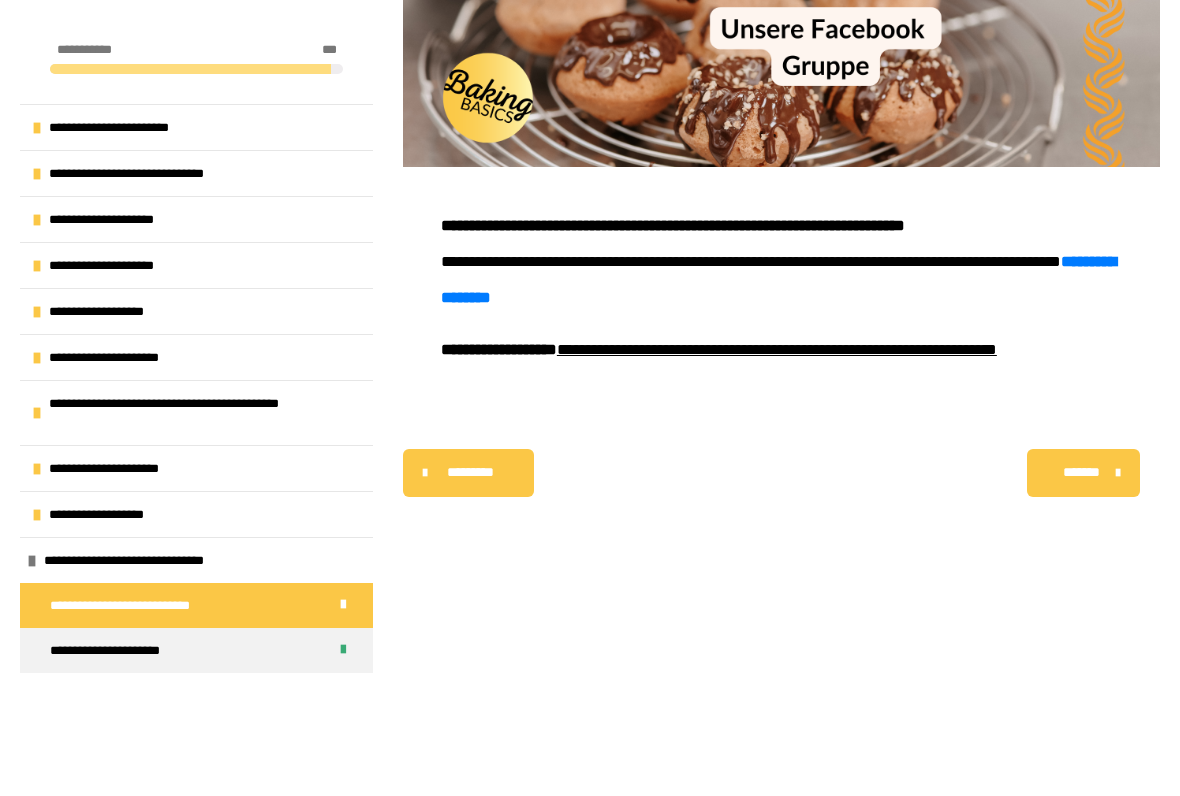 click on "**********" at bounding box center (196, 514) 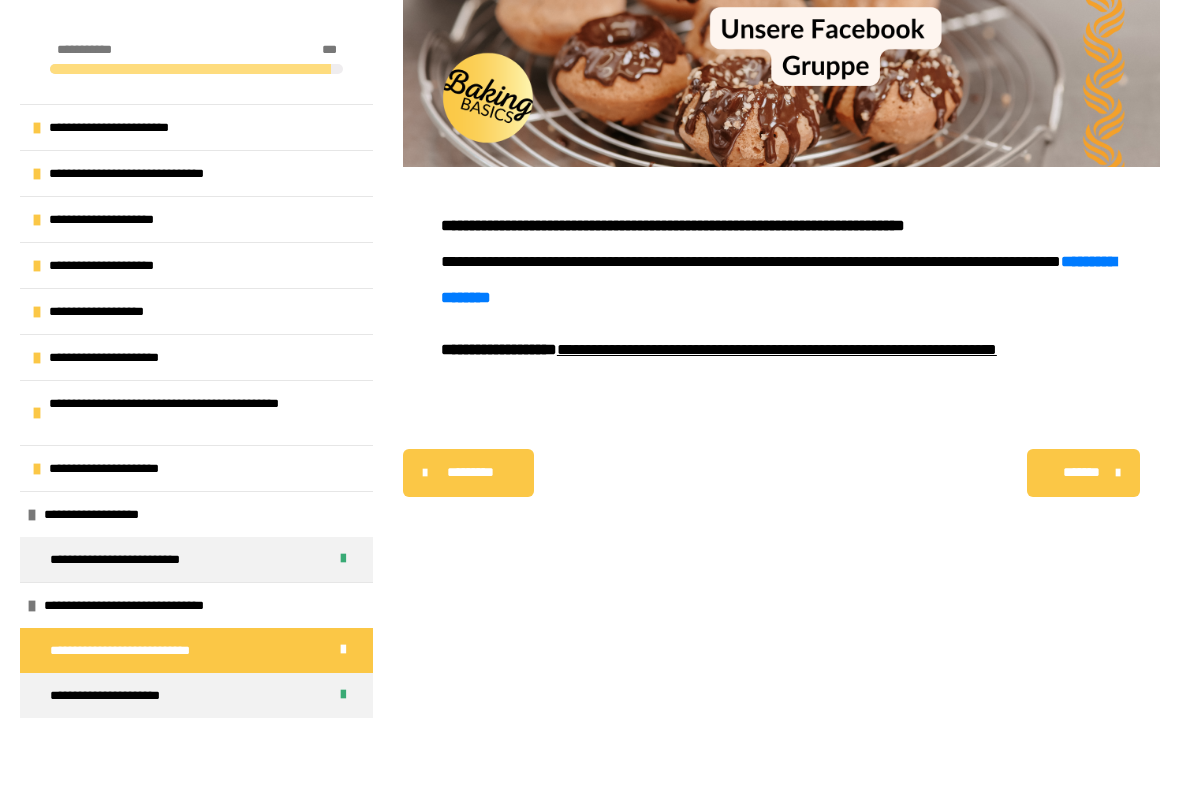 click on "**********" at bounding box center (124, 468) 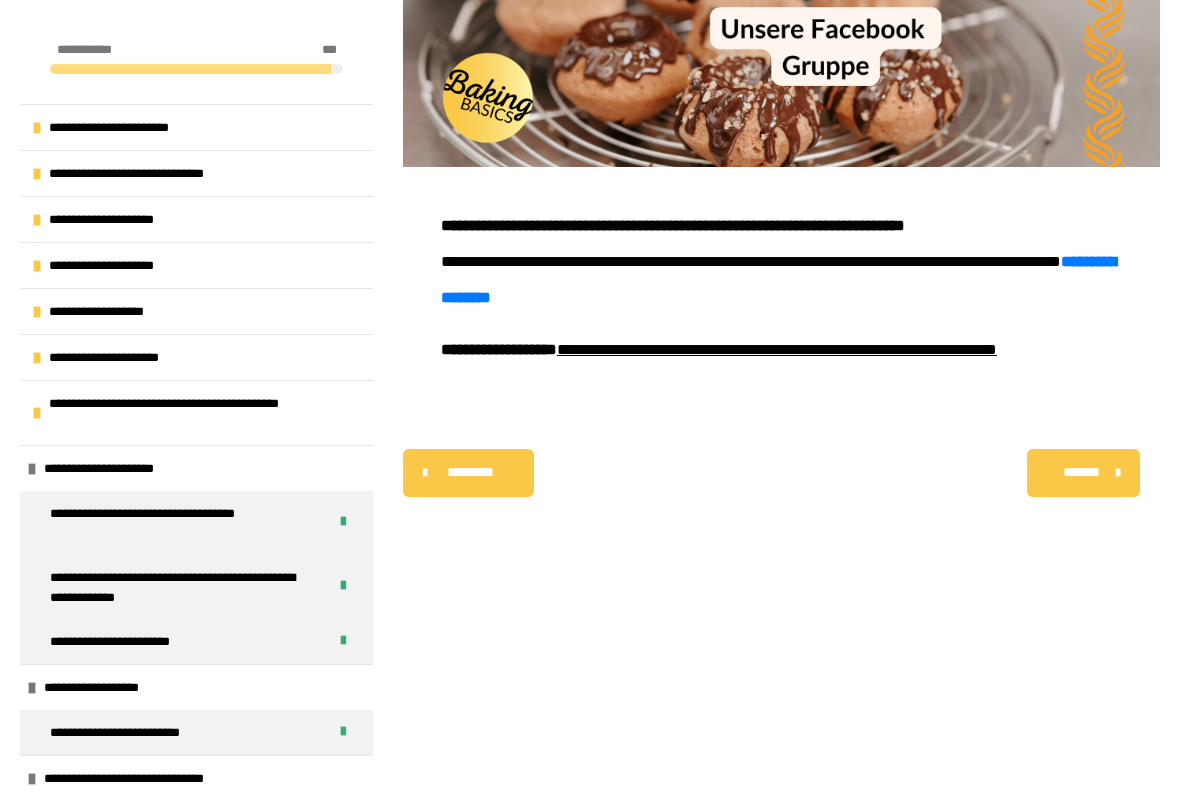 click on "**********" at bounding box center [206, 413] 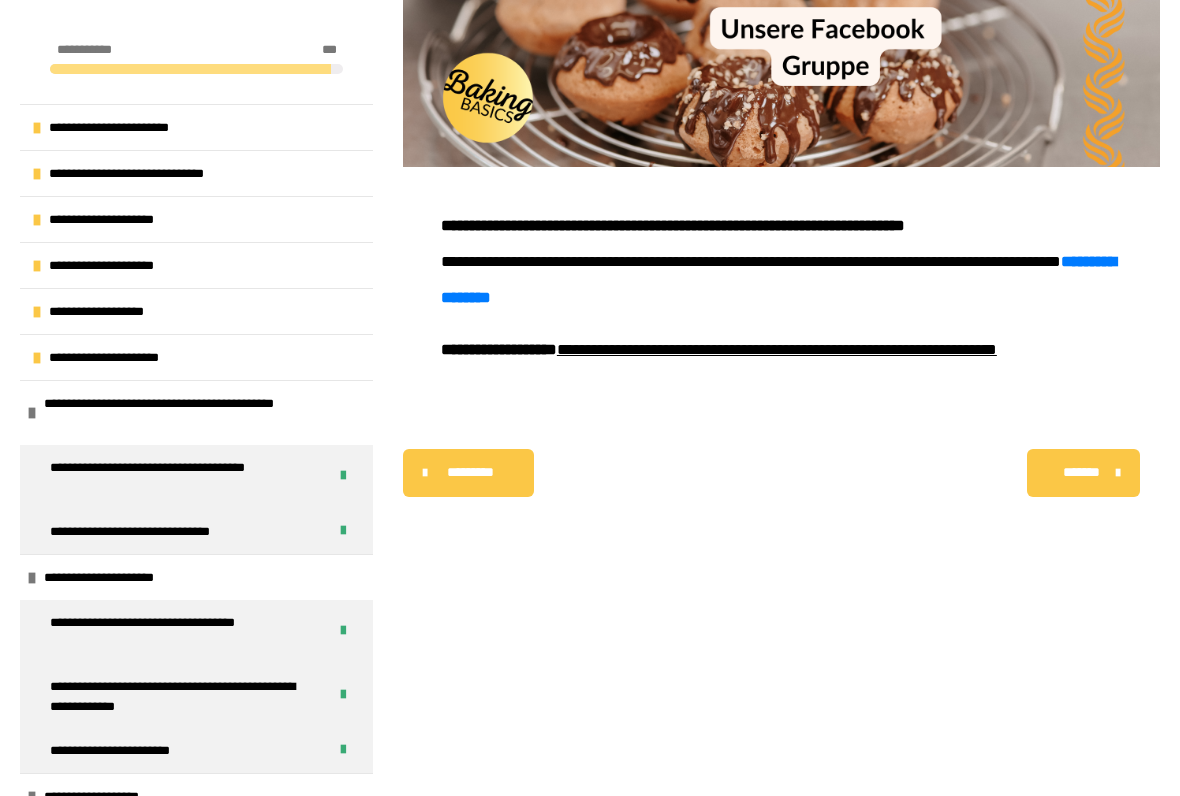 click on "**********" at bounding box center (127, 357) 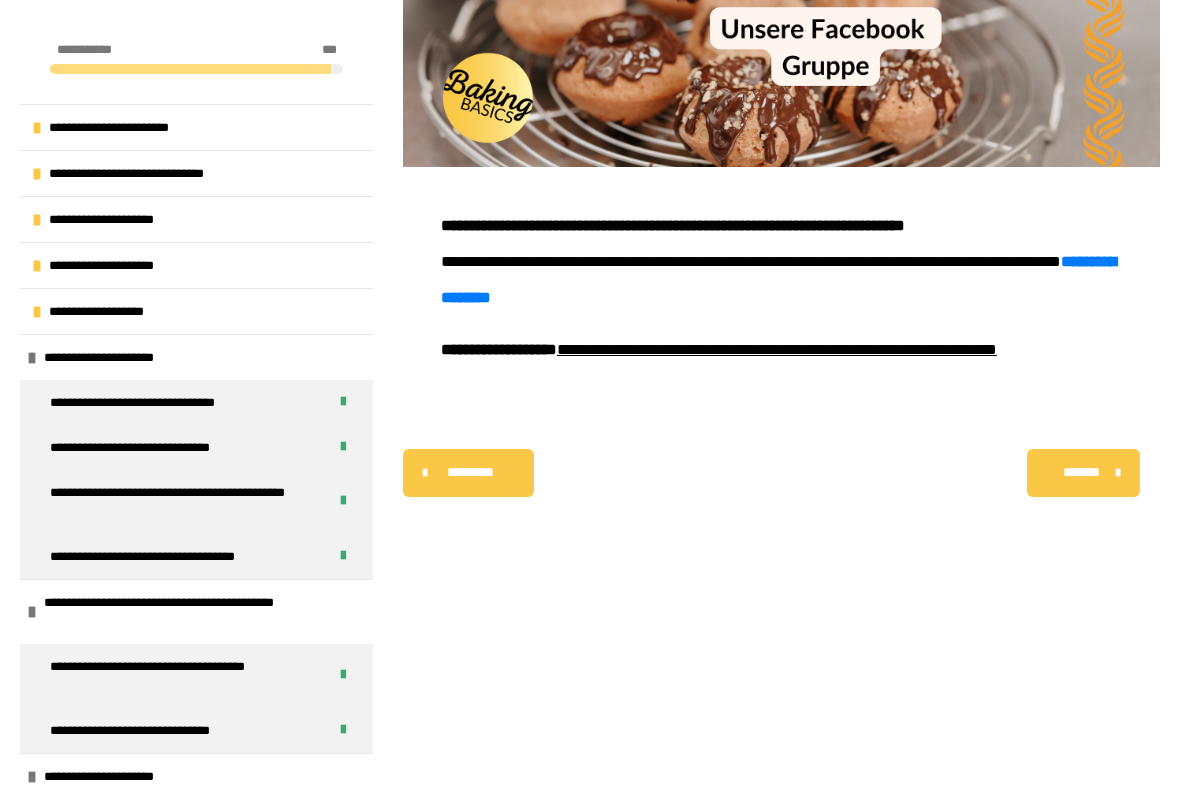 click on "**********" at bounding box center [119, 311] 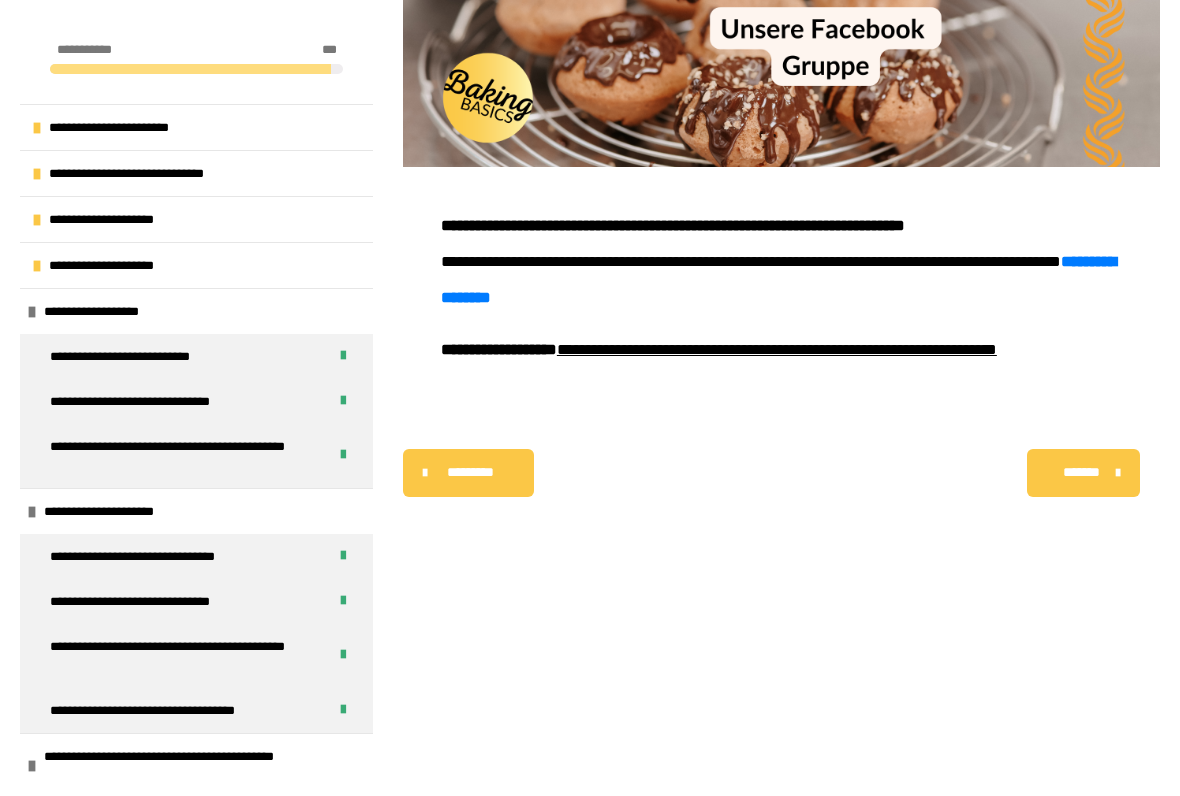 click on "**********" at bounding box center [196, 311] 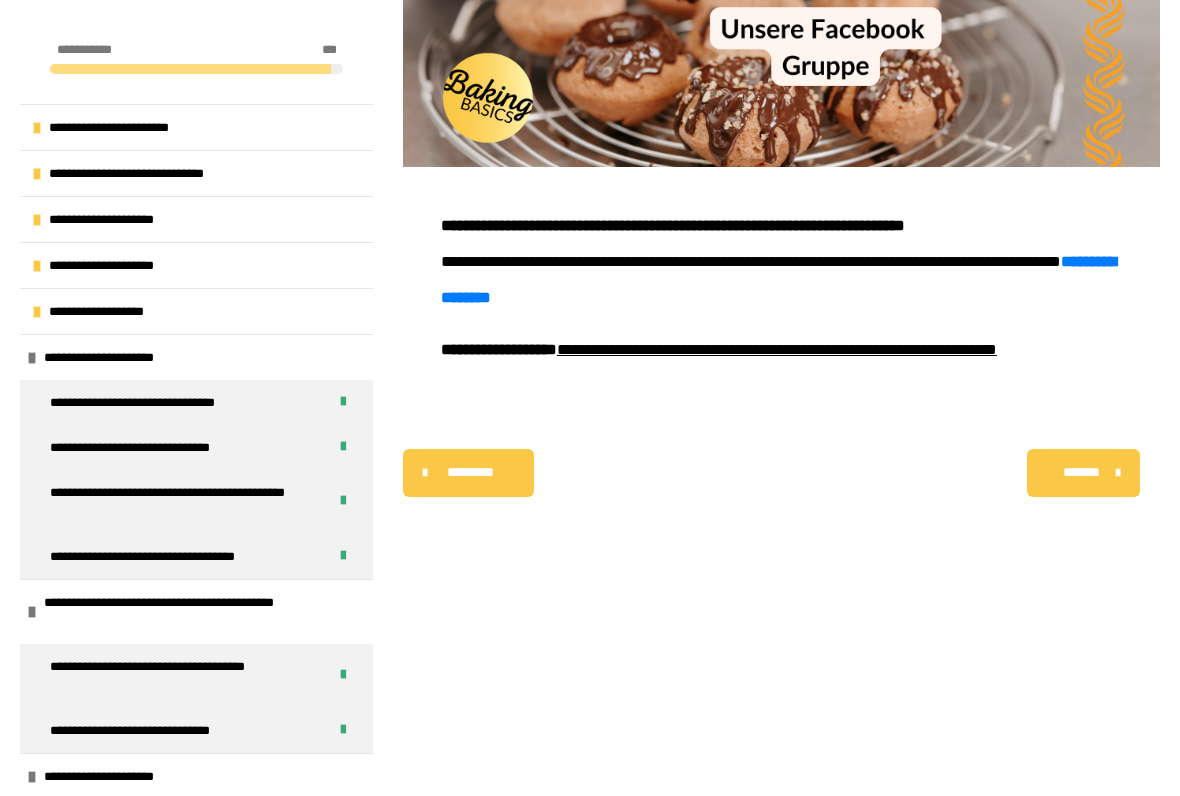 click on "**********" at bounding box center [121, 265] 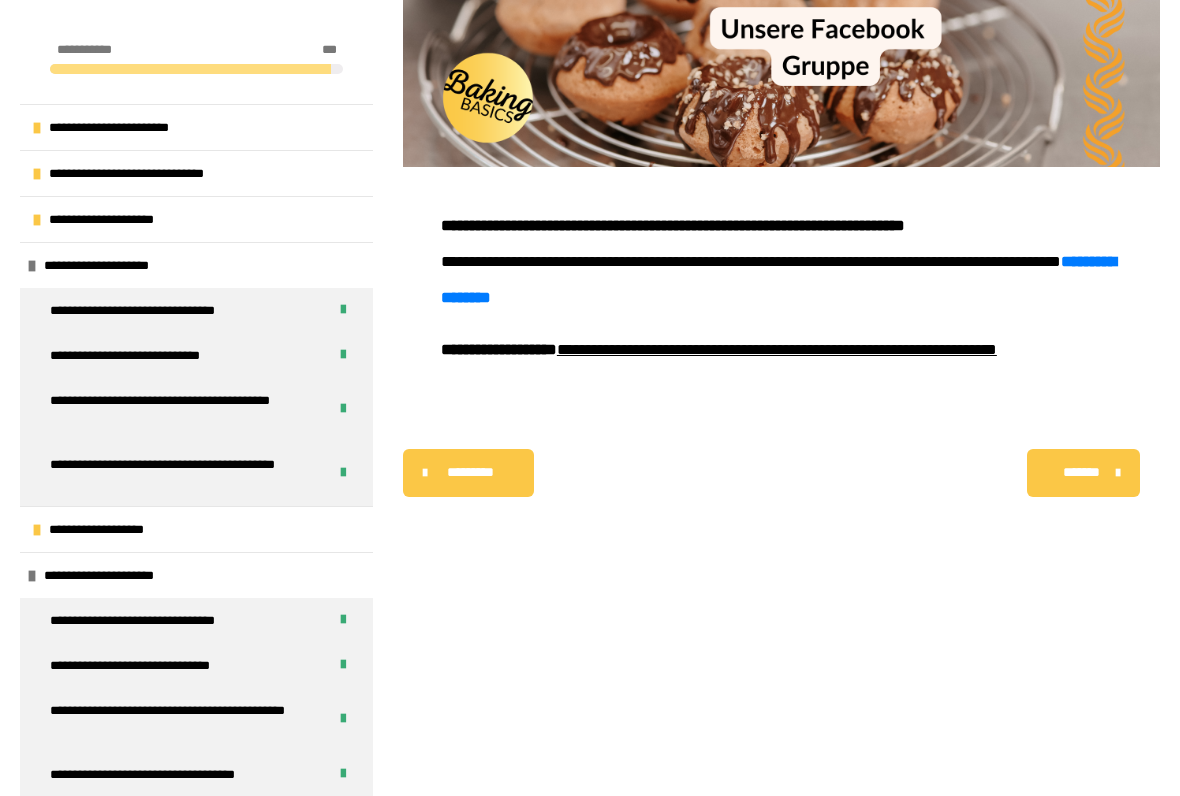 click on "**********" at bounding box center [120, 219] 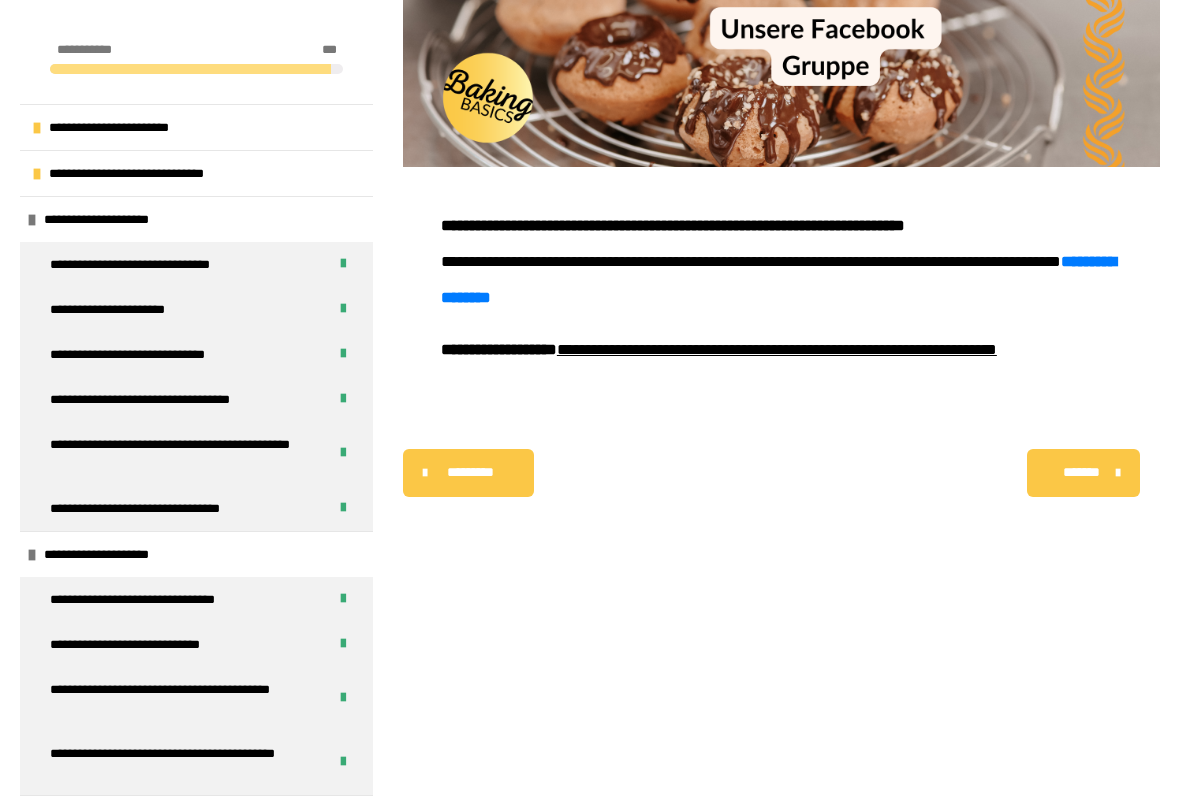 click on "**********" at bounding box center [156, 173] 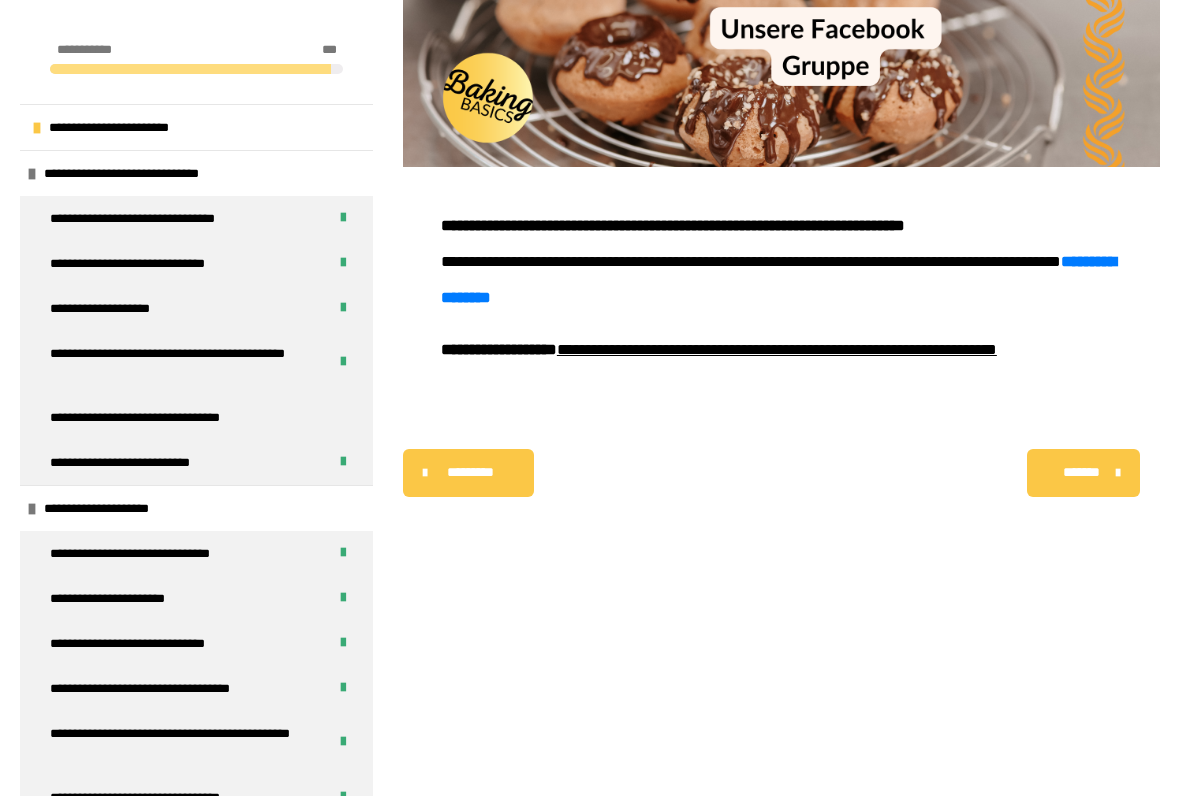 click on "**********" at bounding box center (131, 127) 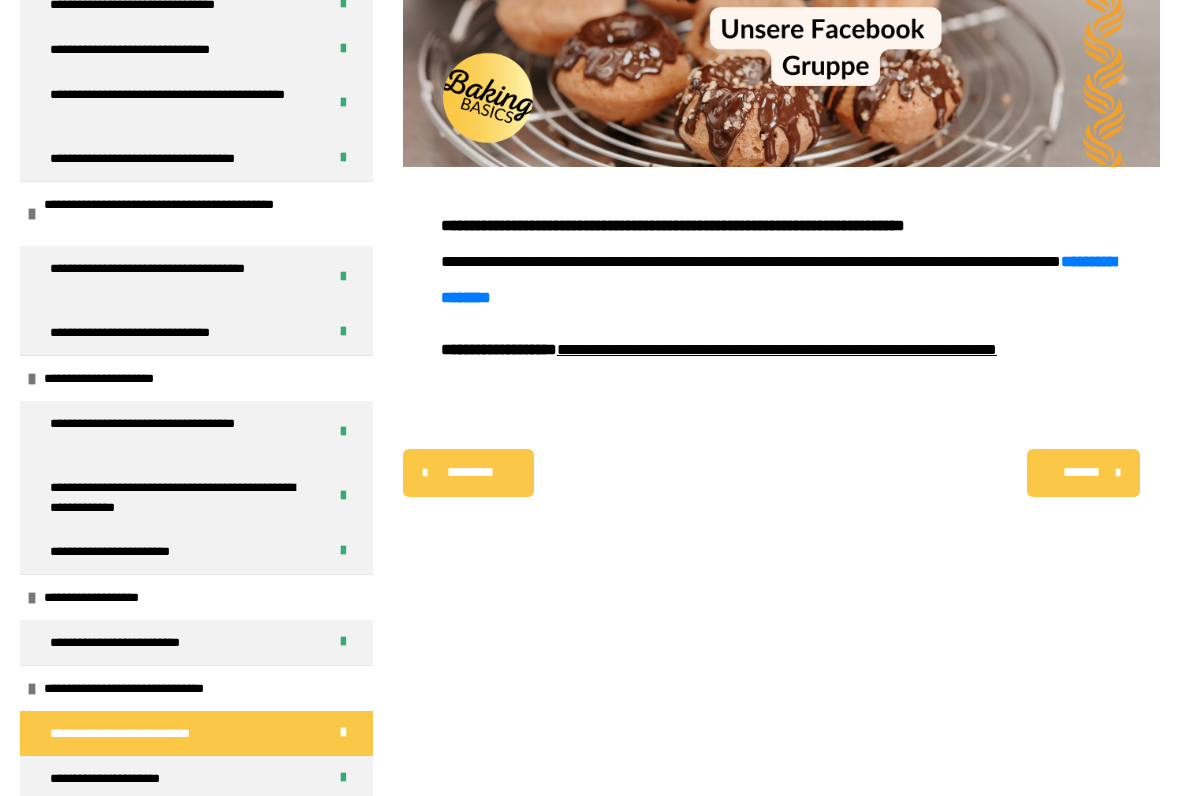 scroll, scrollTop: 1303, scrollLeft: 0, axis: vertical 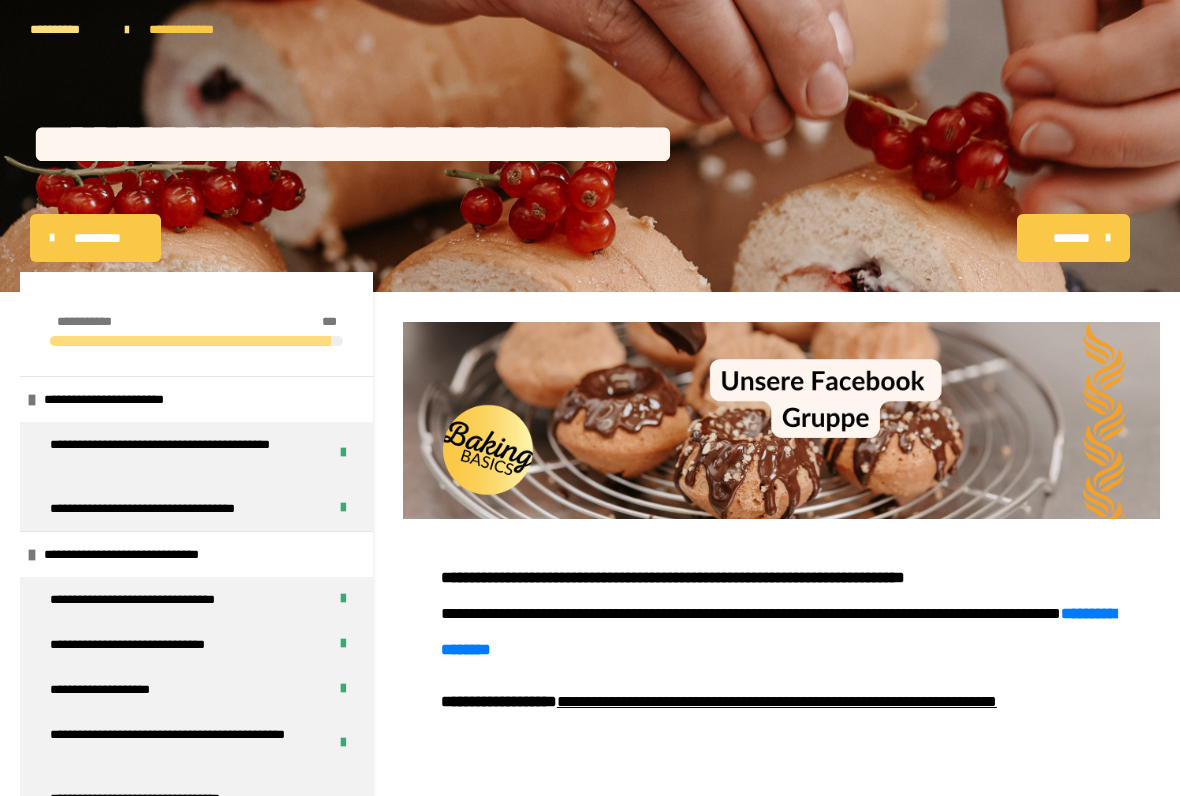 click on "**********" at bounding box center (194, 29) 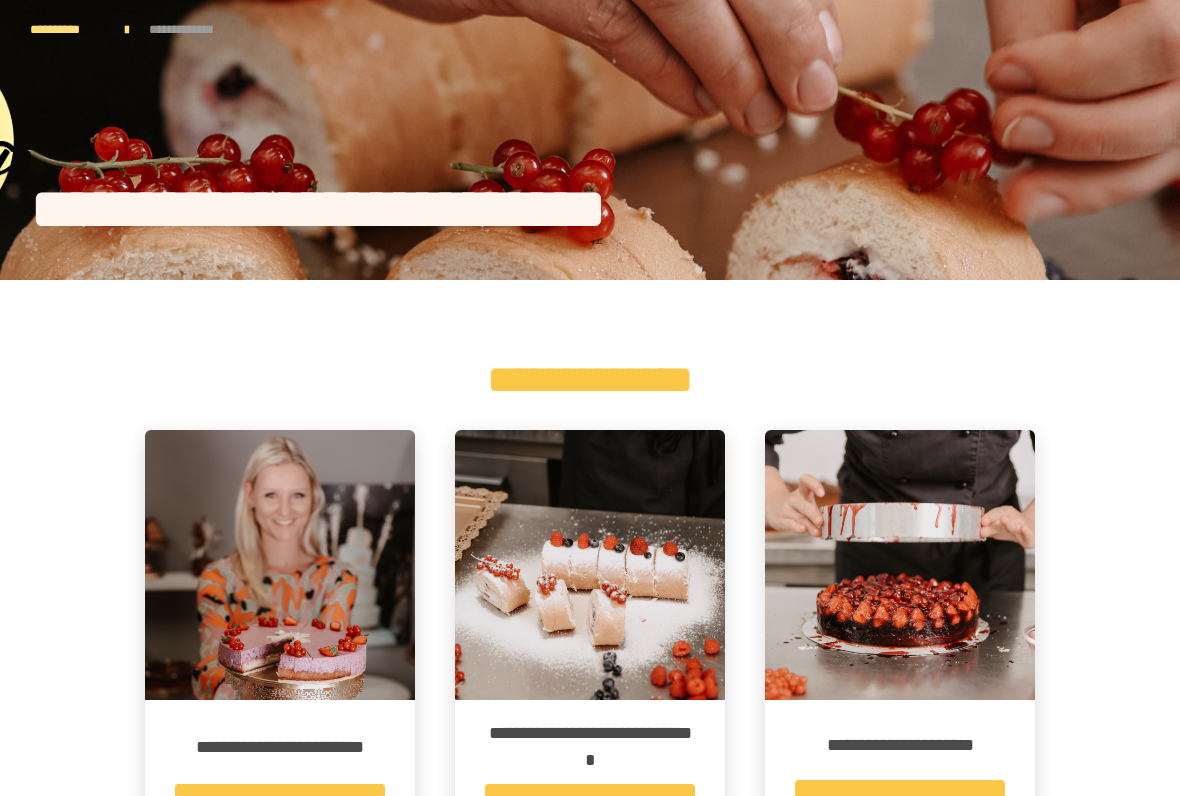 click on "**********" at bounding box center (67, 29) 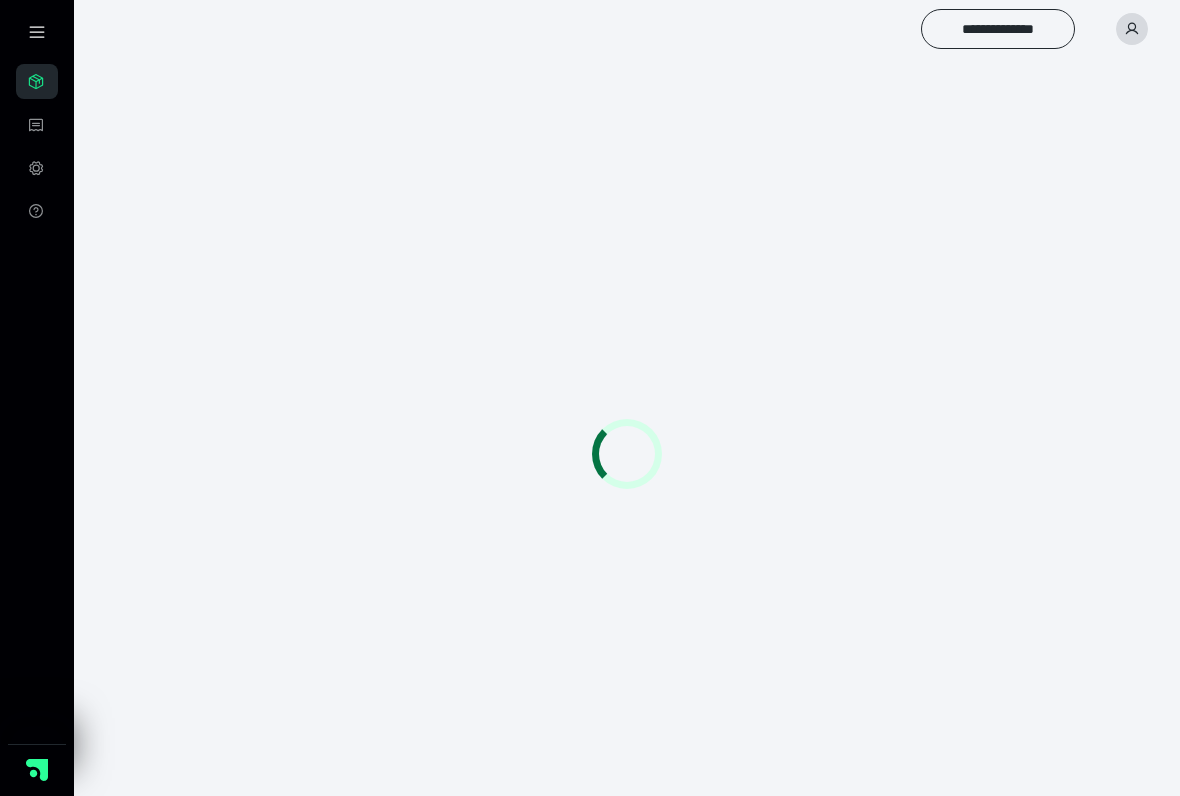 scroll, scrollTop: 0, scrollLeft: 0, axis: both 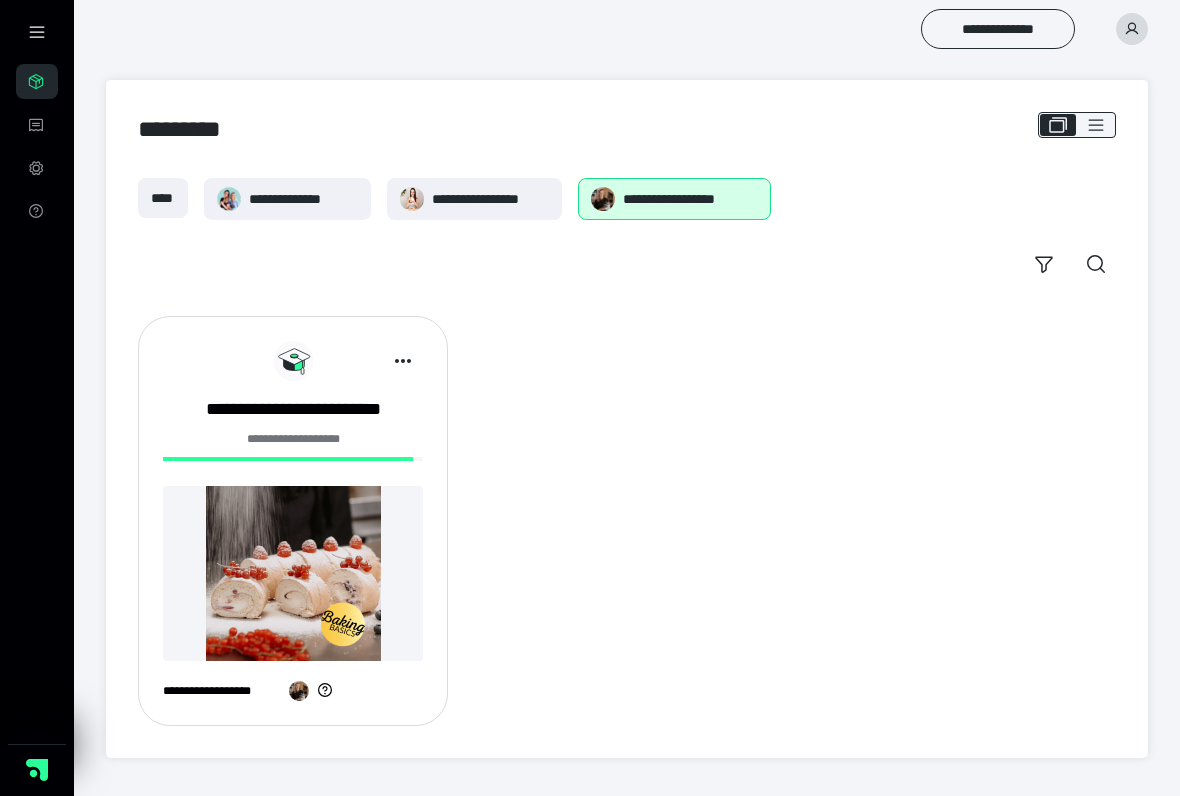 click at bounding box center [37, 770] 